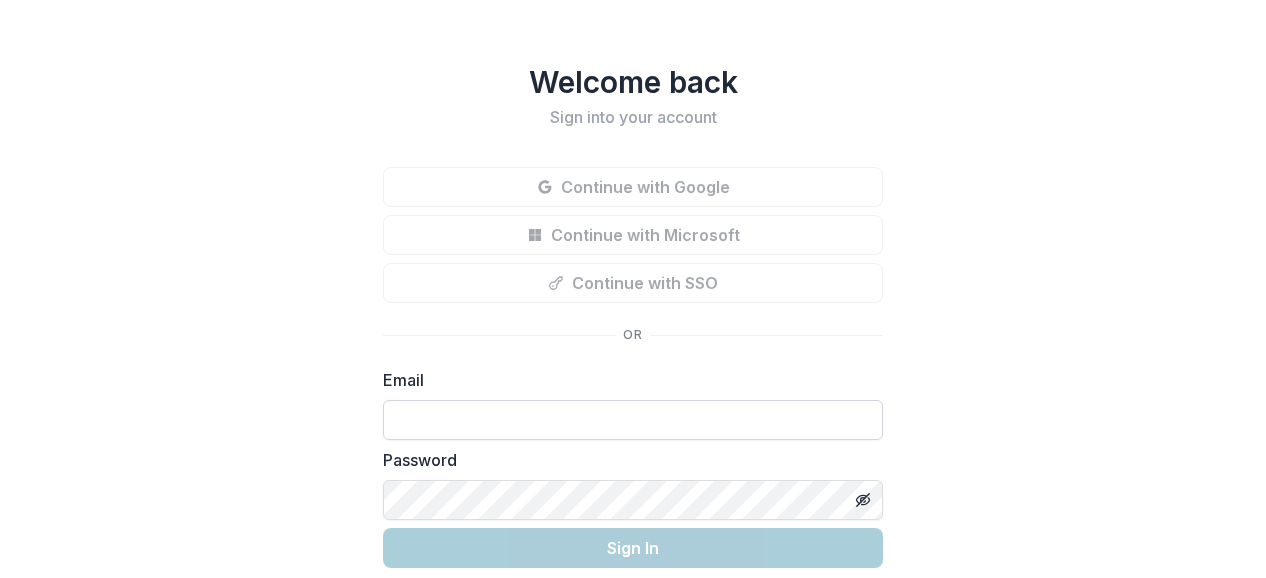 scroll, scrollTop: 0, scrollLeft: 0, axis: both 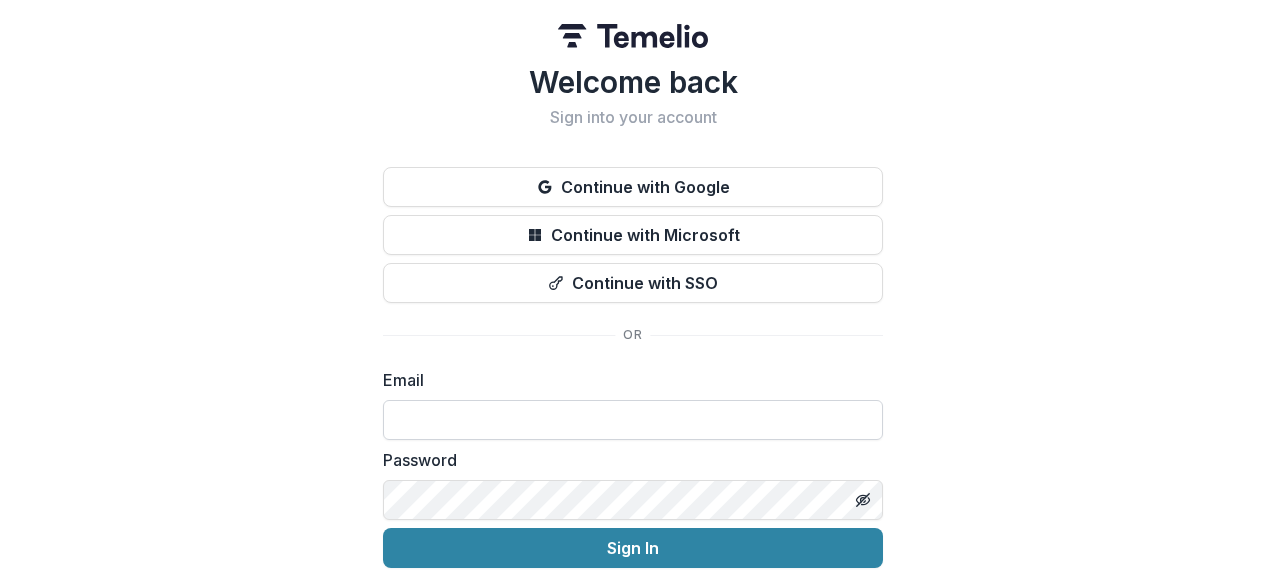 click at bounding box center [633, 420] 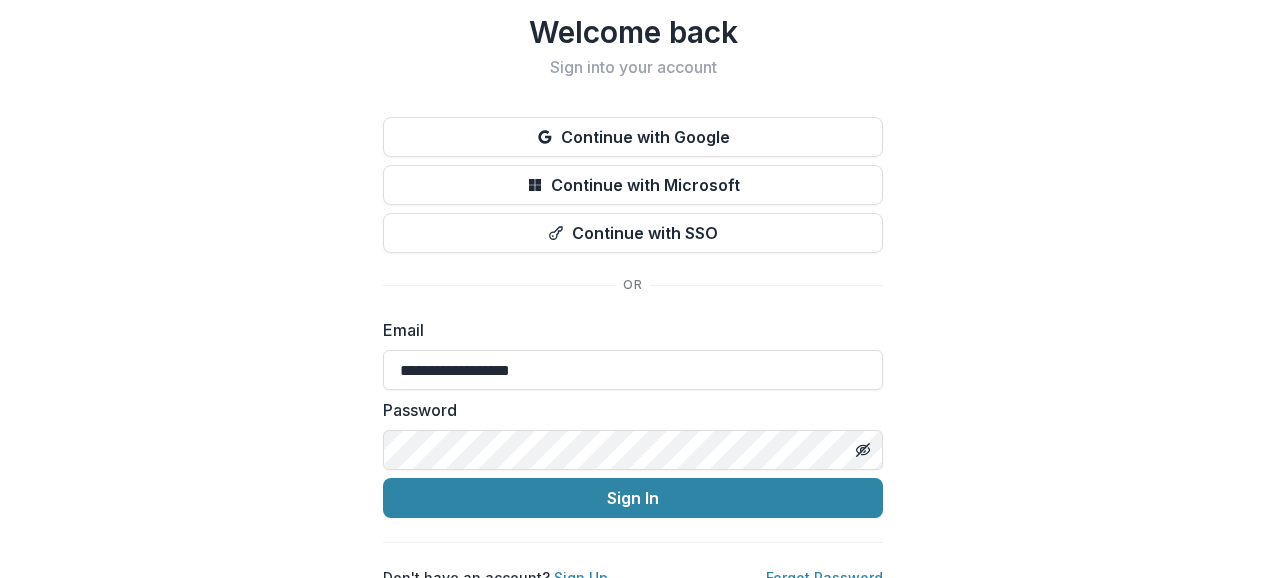 scroll, scrollTop: 75, scrollLeft: 0, axis: vertical 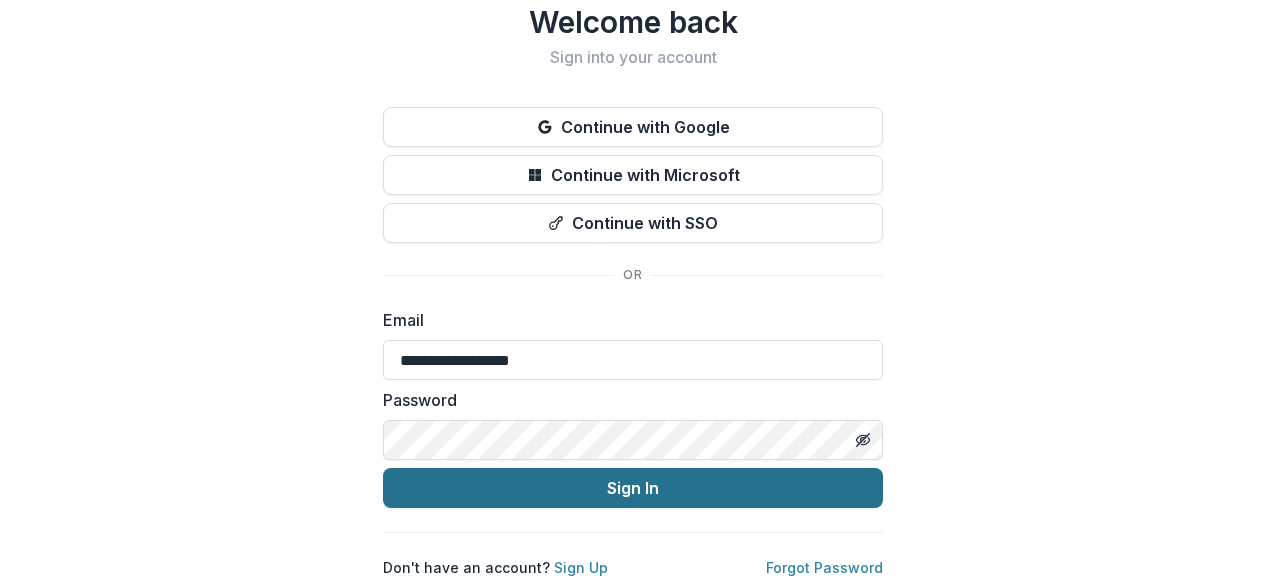 click on "Sign In" at bounding box center [633, 488] 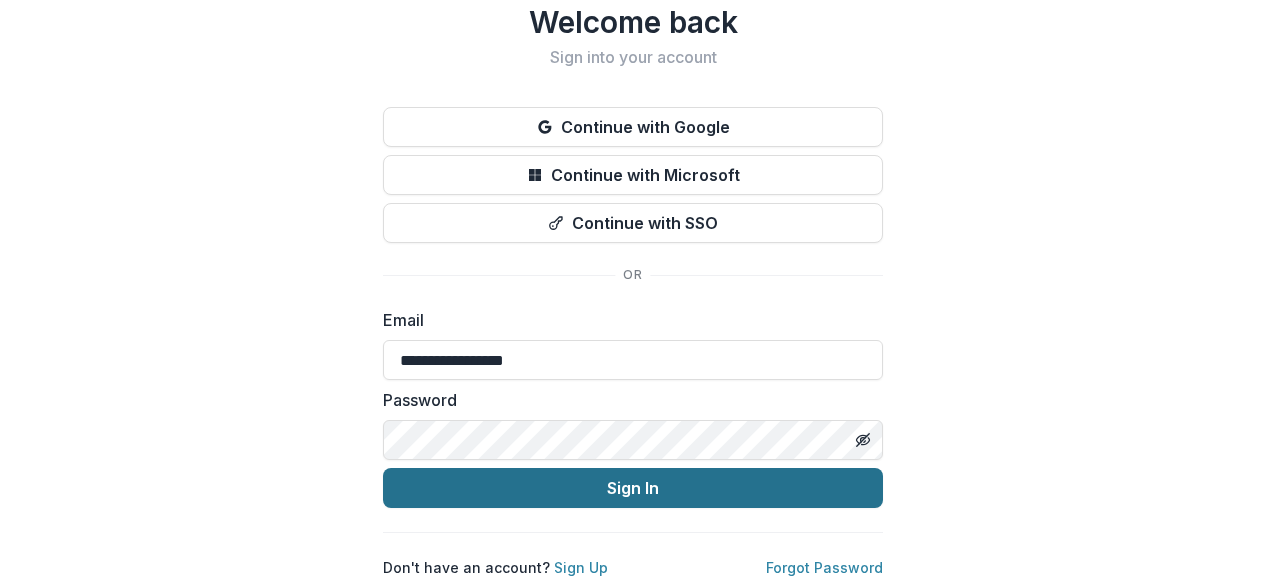 type on "**********" 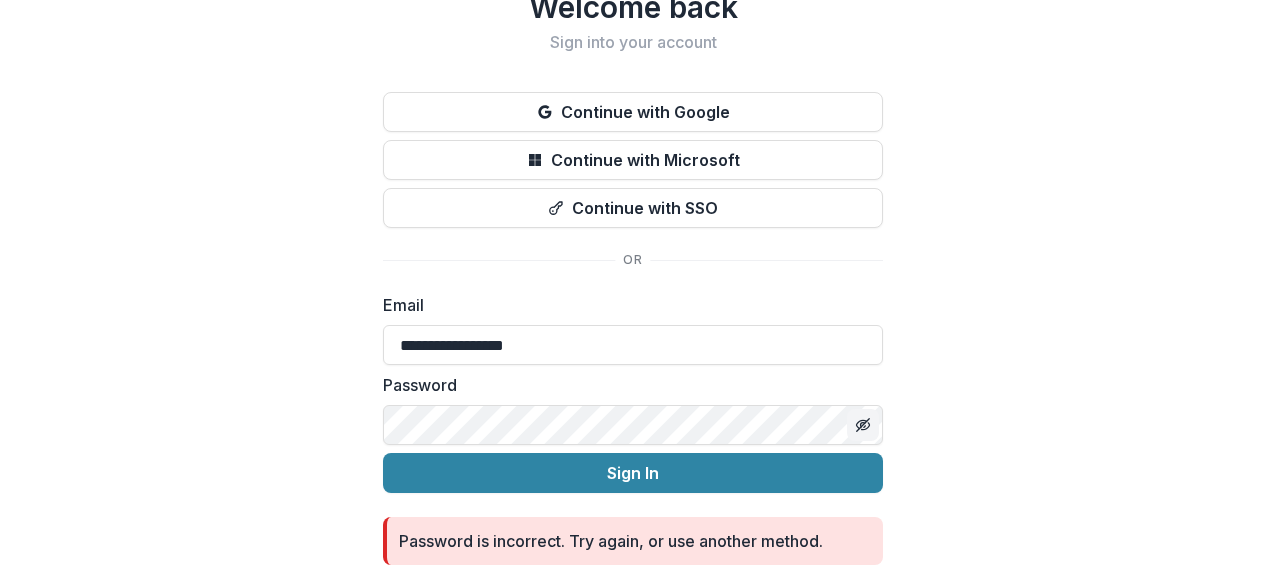 click 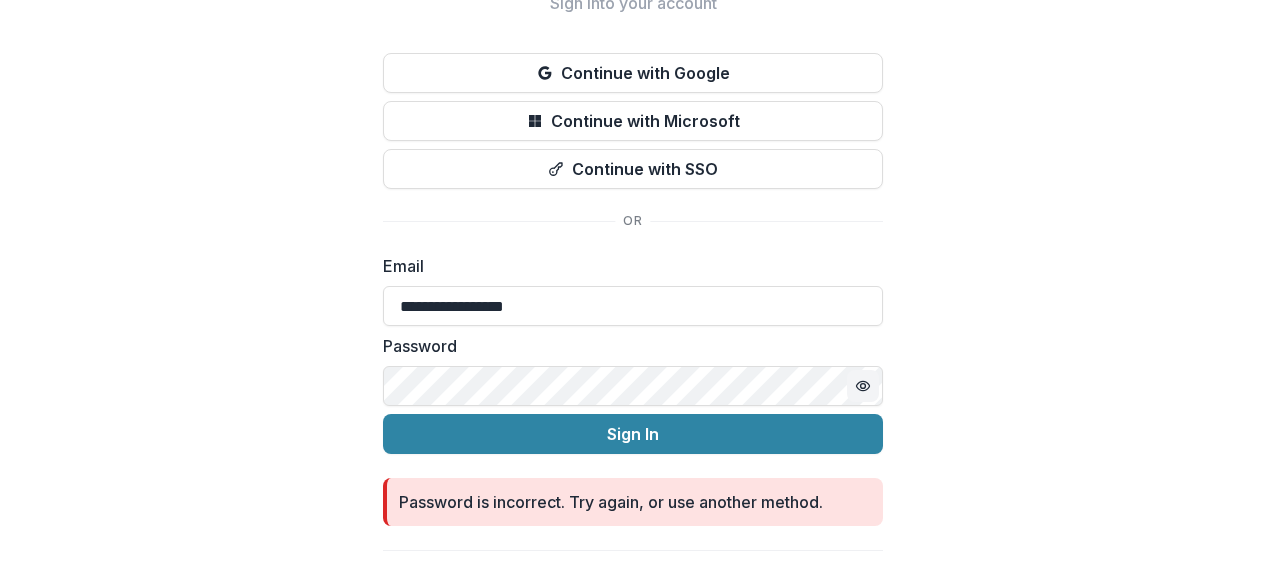 scroll, scrollTop: 147, scrollLeft: 0, axis: vertical 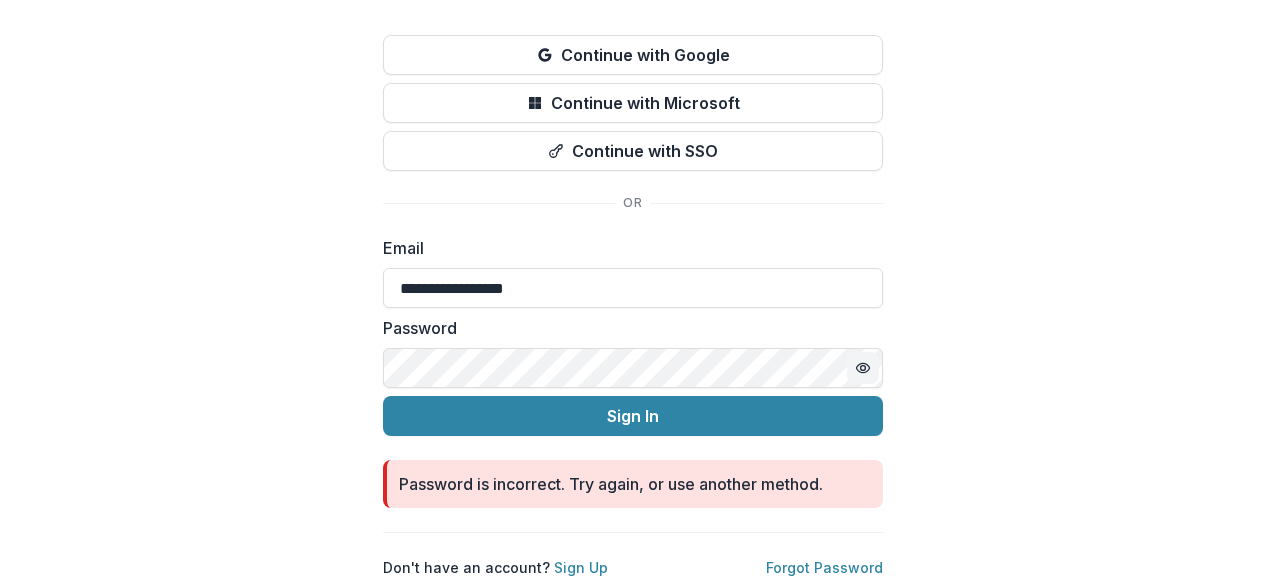 click on "**********" at bounding box center (633, 223) 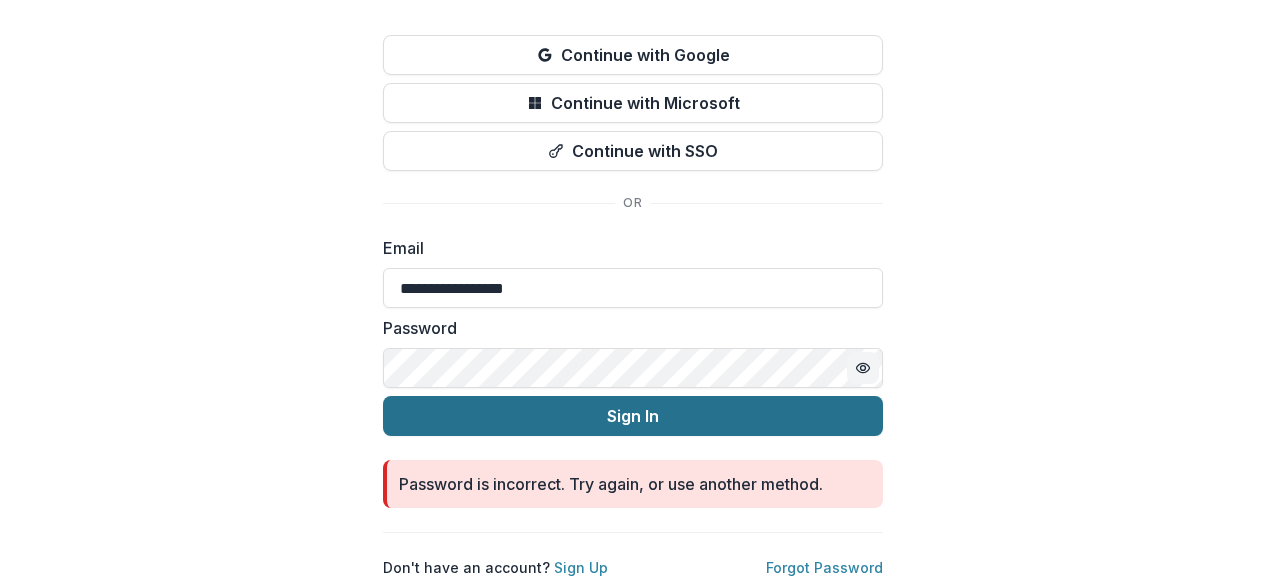 click on "Sign In" at bounding box center (633, 416) 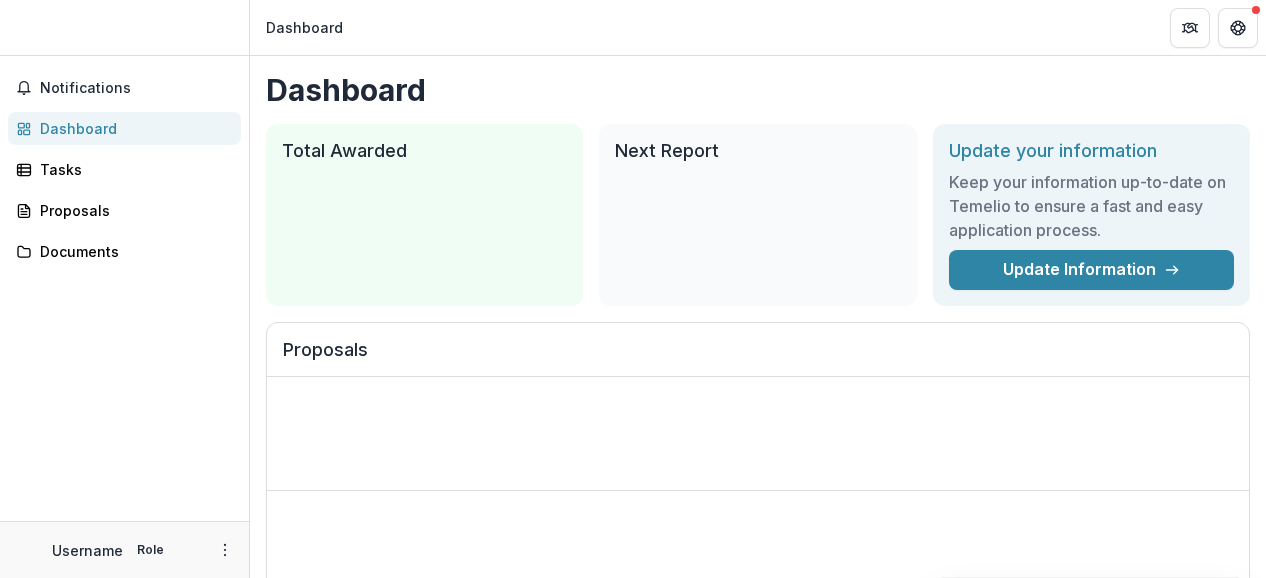 scroll, scrollTop: 0, scrollLeft: 0, axis: both 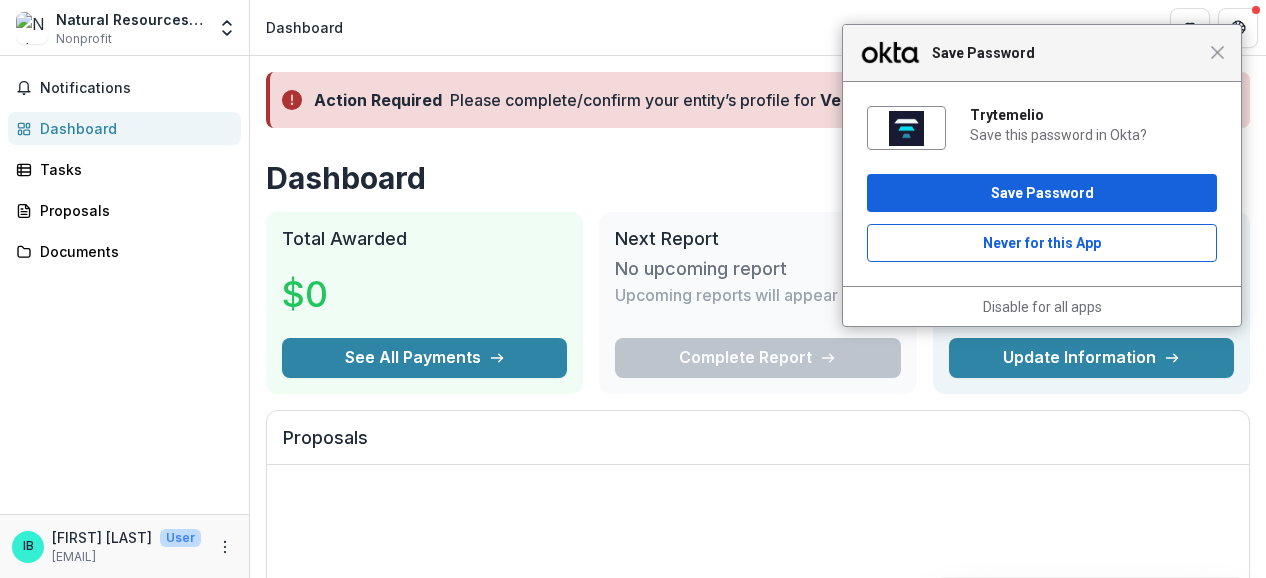 click on "Close                   Save Password" at bounding box center [1042, 53] 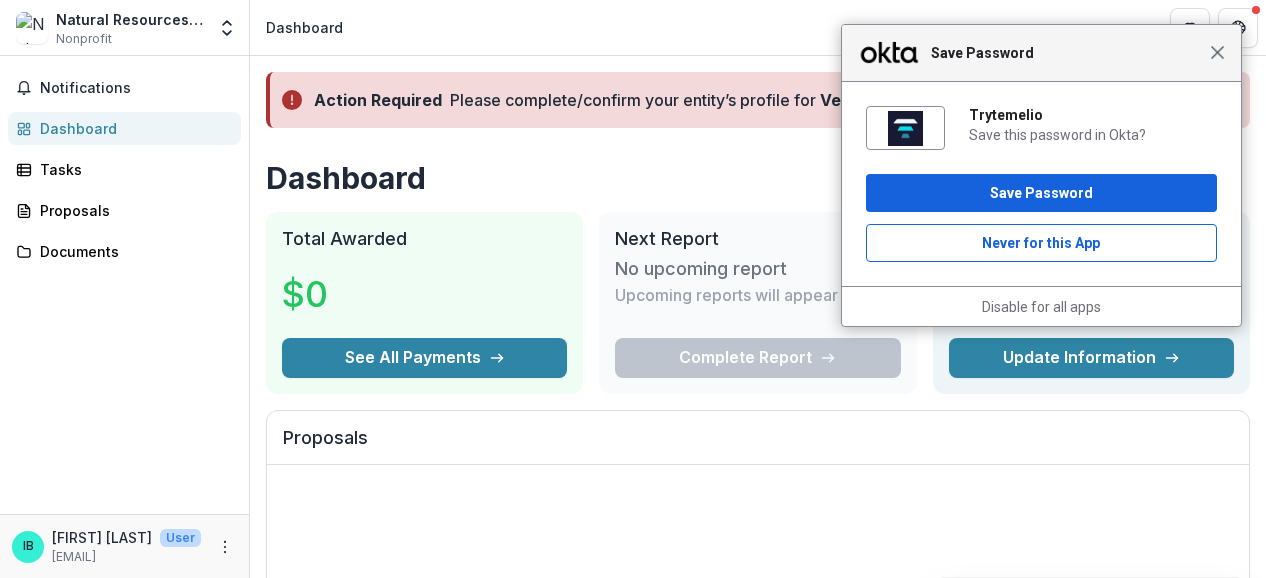 click on "Close" at bounding box center [1217, 52] 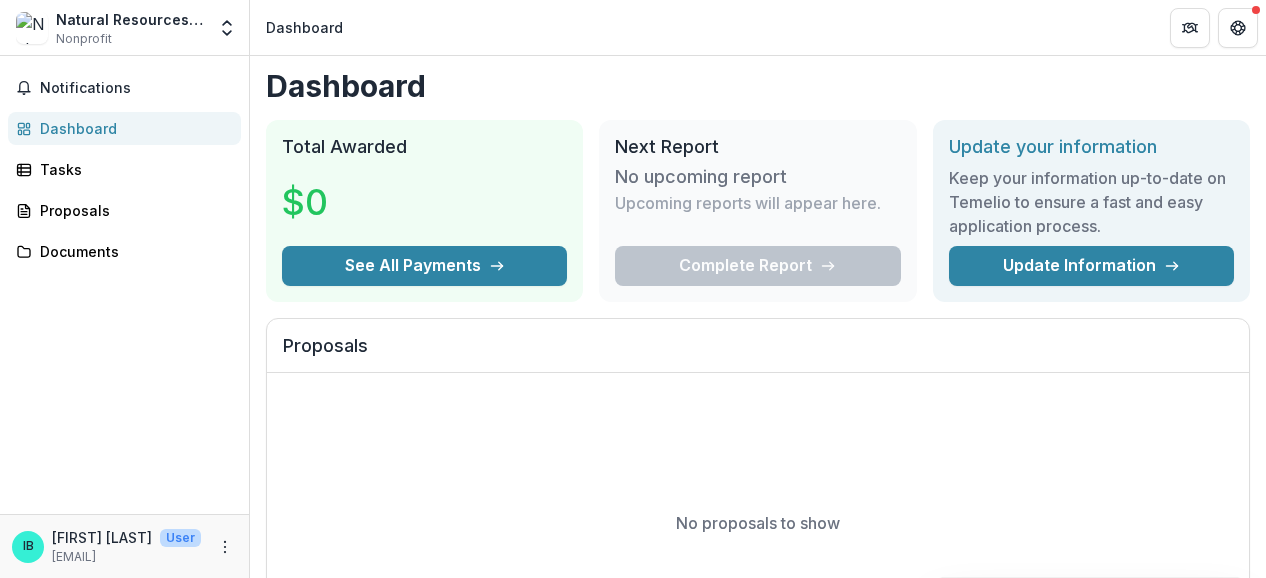 scroll, scrollTop: 0, scrollLeft: 0, axis: both 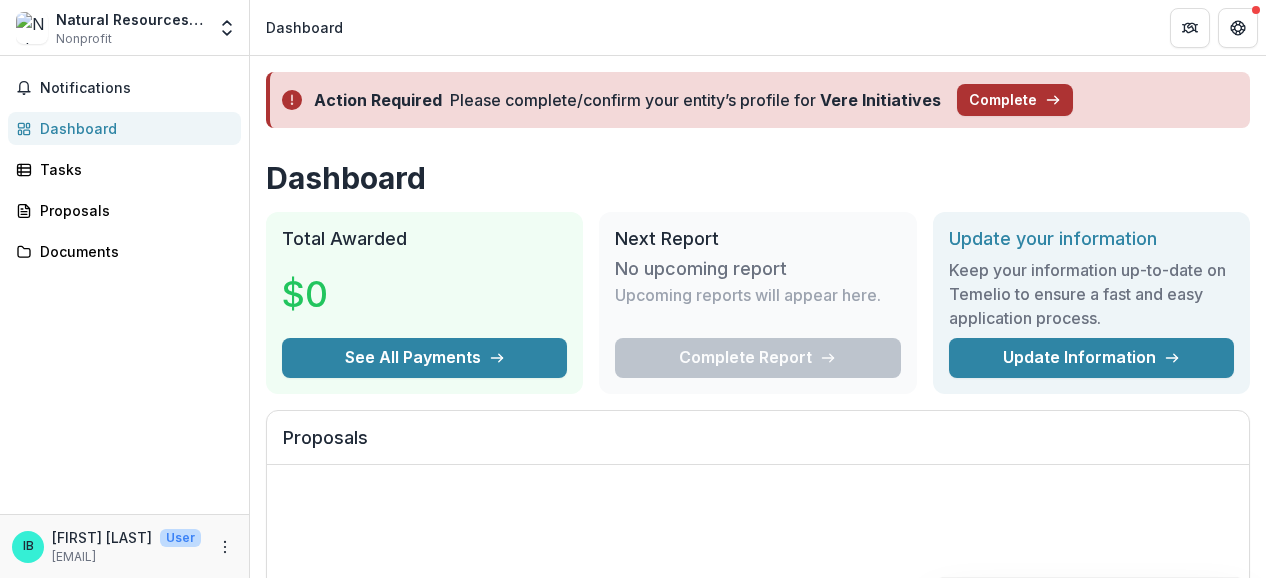 click on "Complete" at bounding box center [1015, 100] 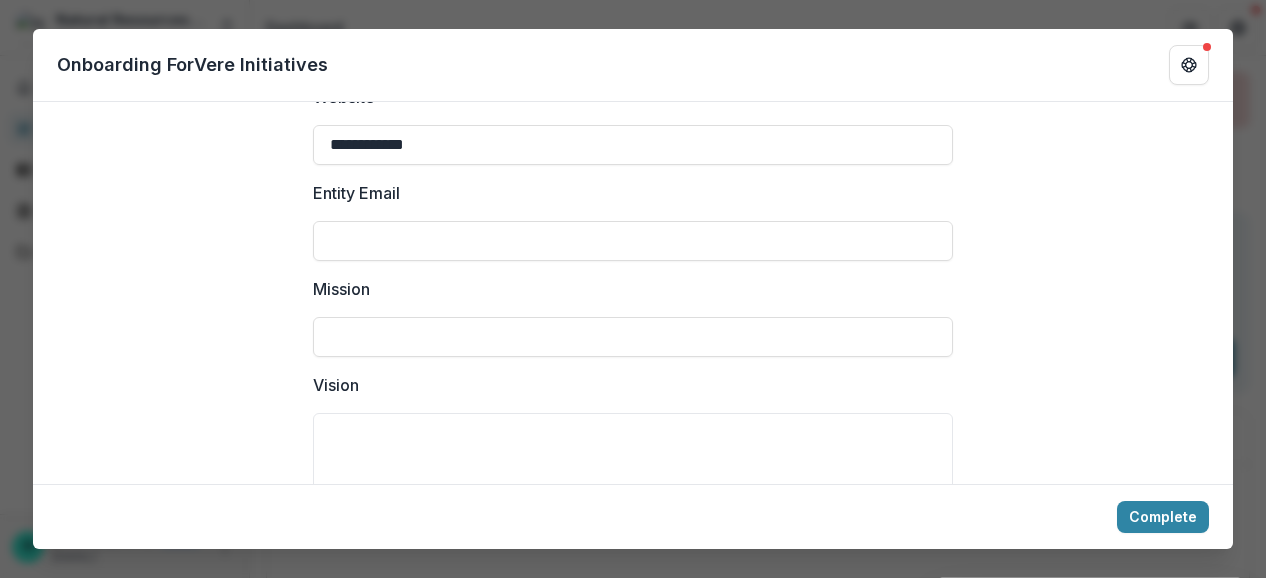 scroll, scrollTop: 400, scrollLeft: 0, axis: vertical 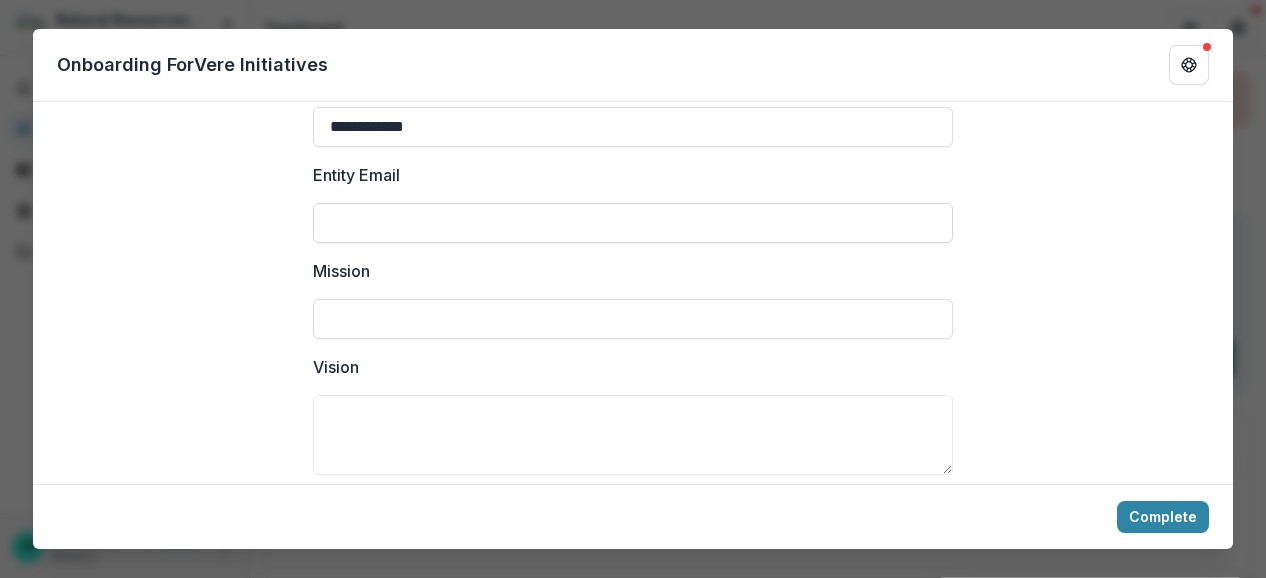 click on "Entity Email" at bounding box center (633, 223) 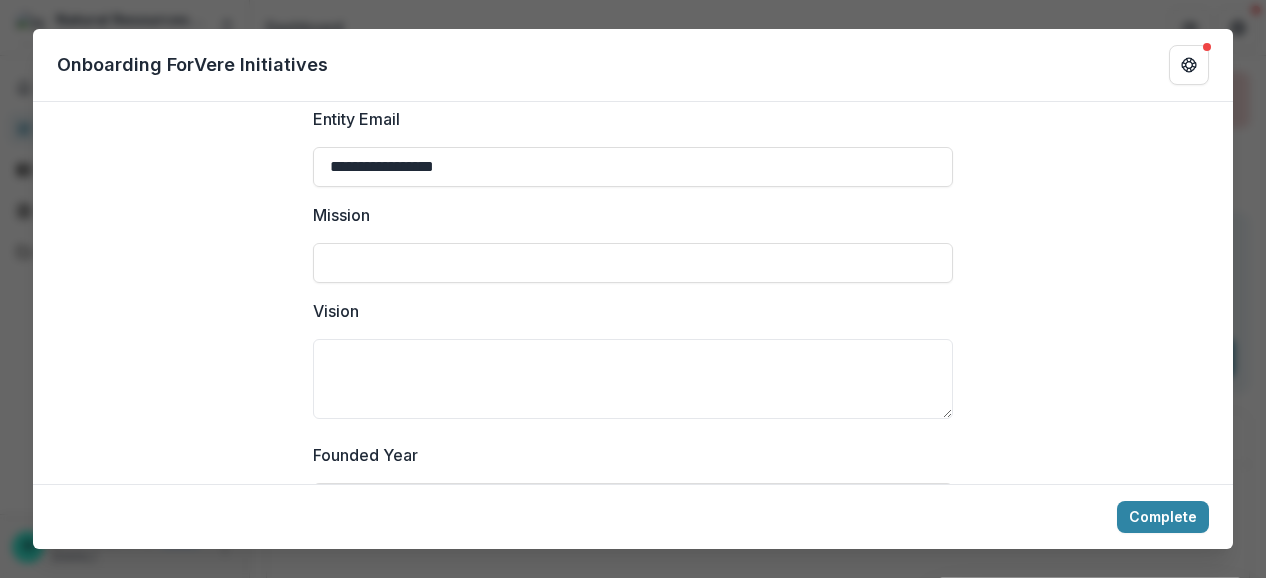 scroll, scrollTop: 500, scrollLeft: 0, axis: vertical 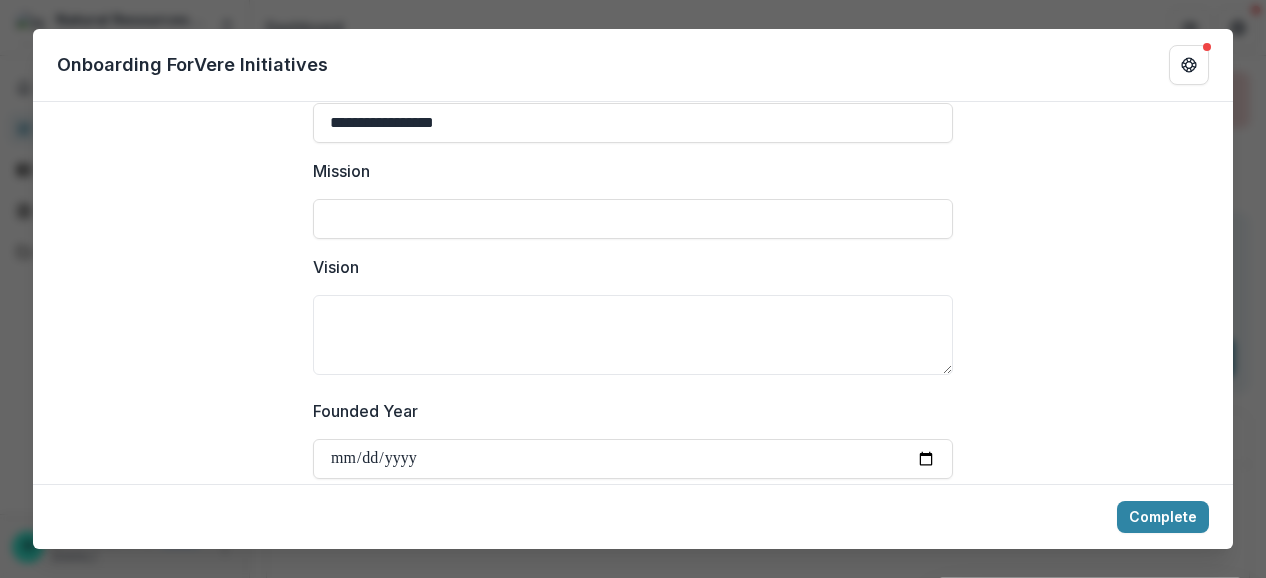 type on "**********" 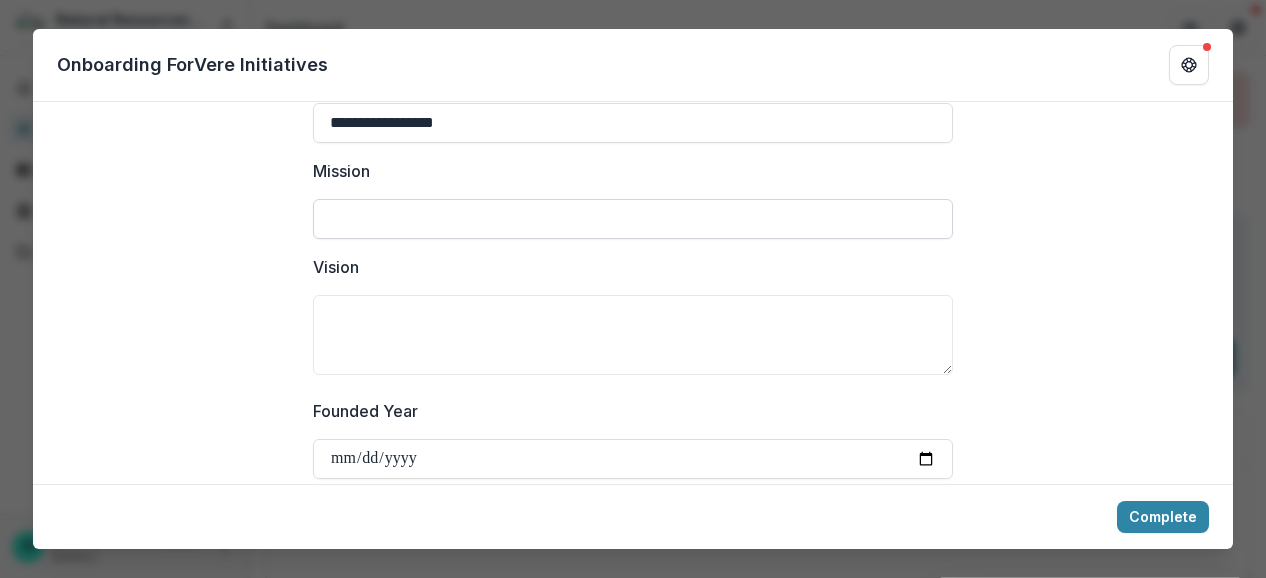 click on "Mission" at bounding box center [633, 219] 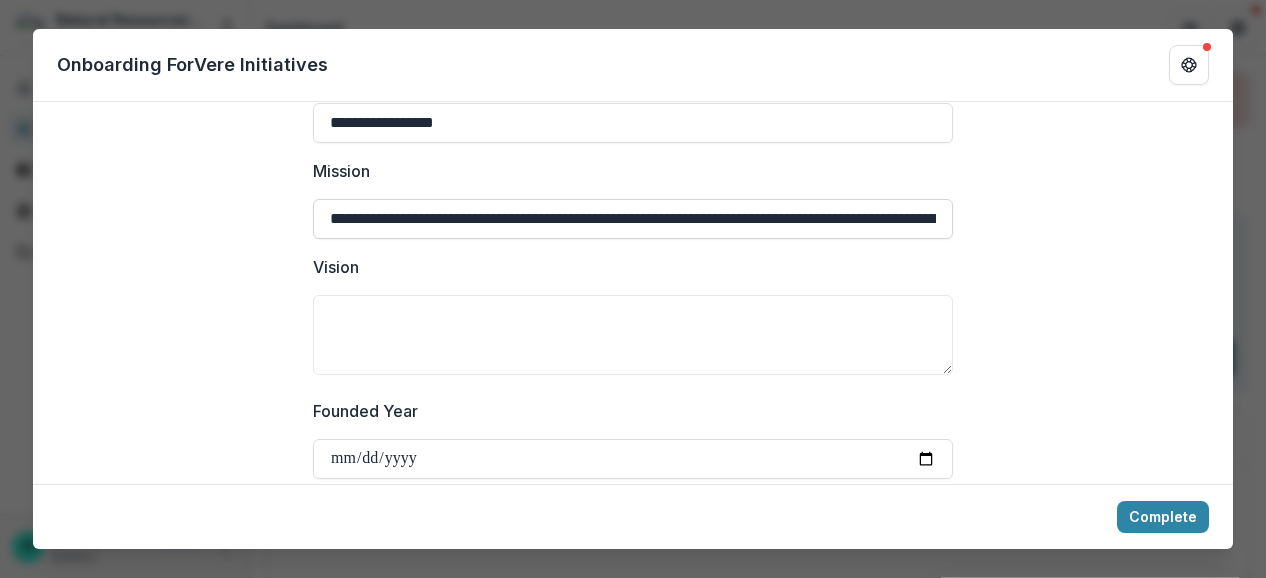 scroll, scrollTop: 0, scrollLeft: 308, axis: horizontal 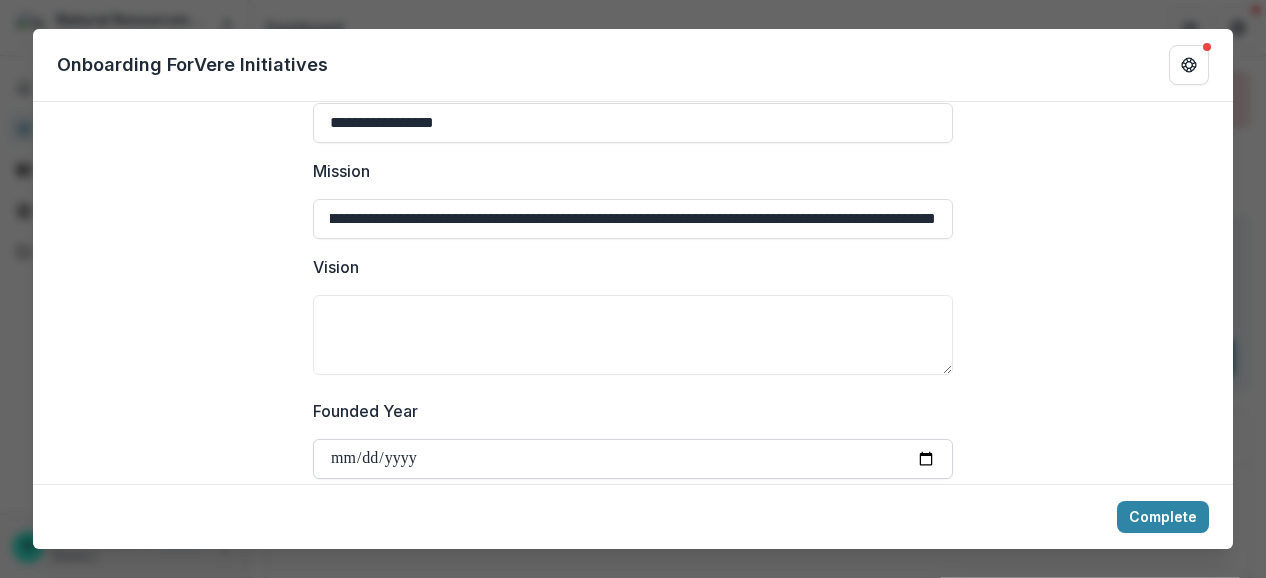 type on "**********" 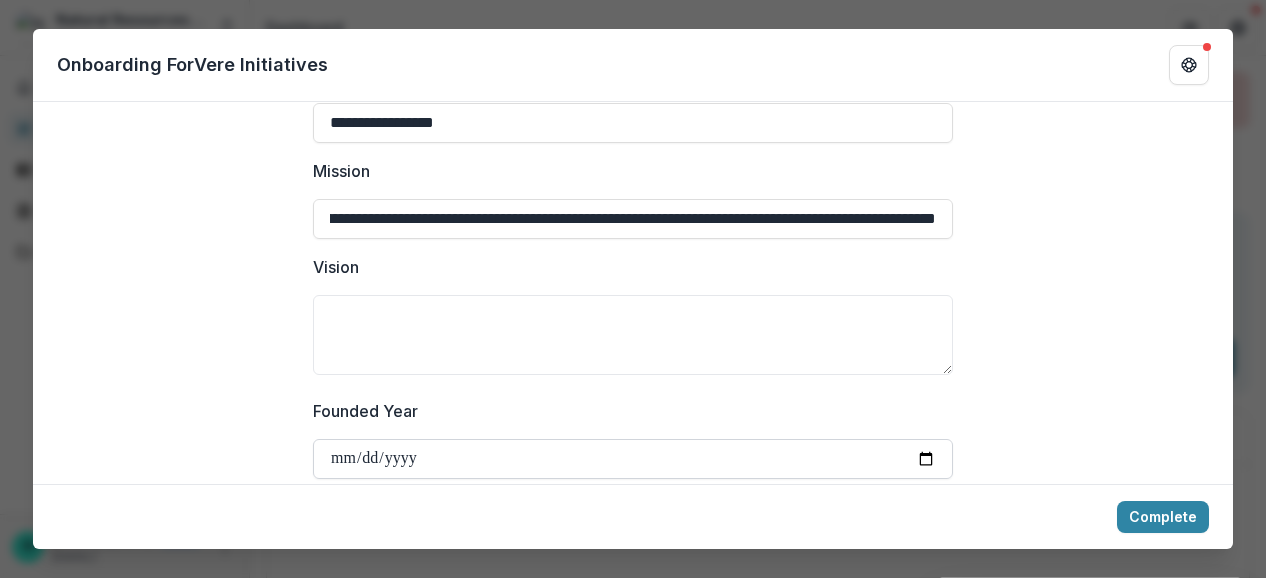 scroll, scrollTop: 0, scrollLeft: 0, axis: both 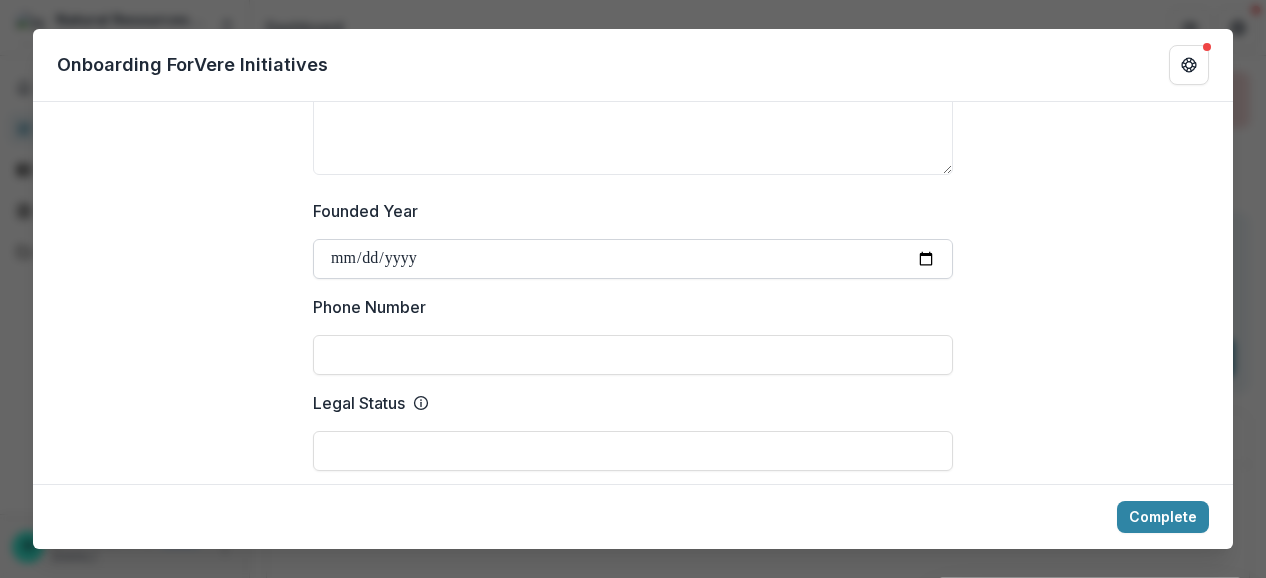 click on "Founded Year" at bounding box center (633, 259) 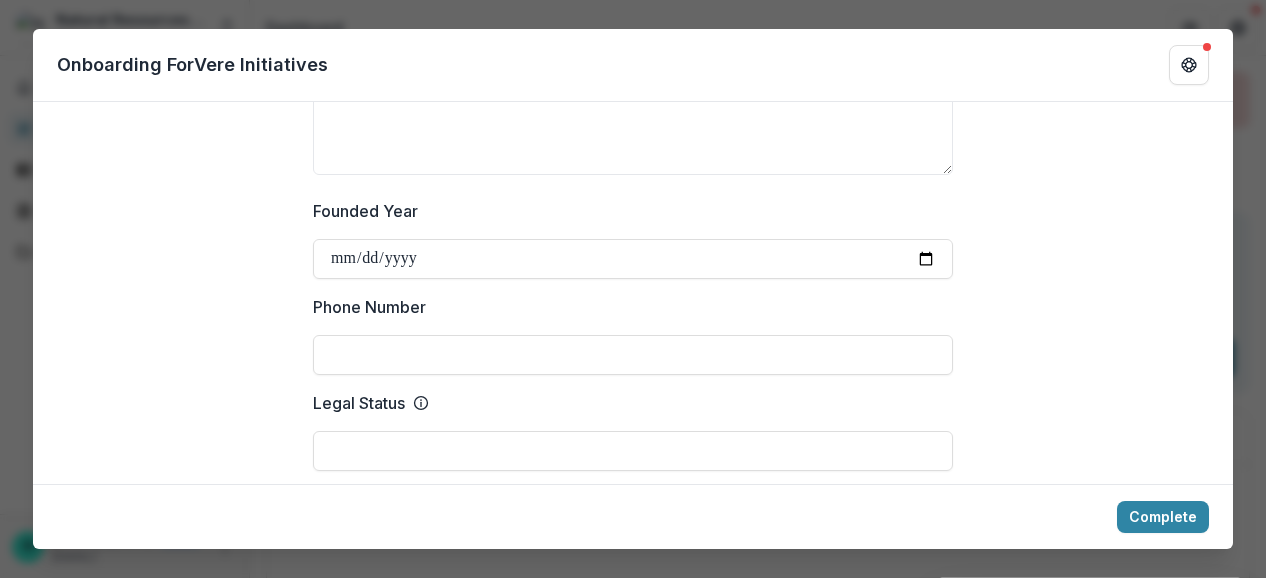click on "Phone Number" at bounding box center [633, 355] 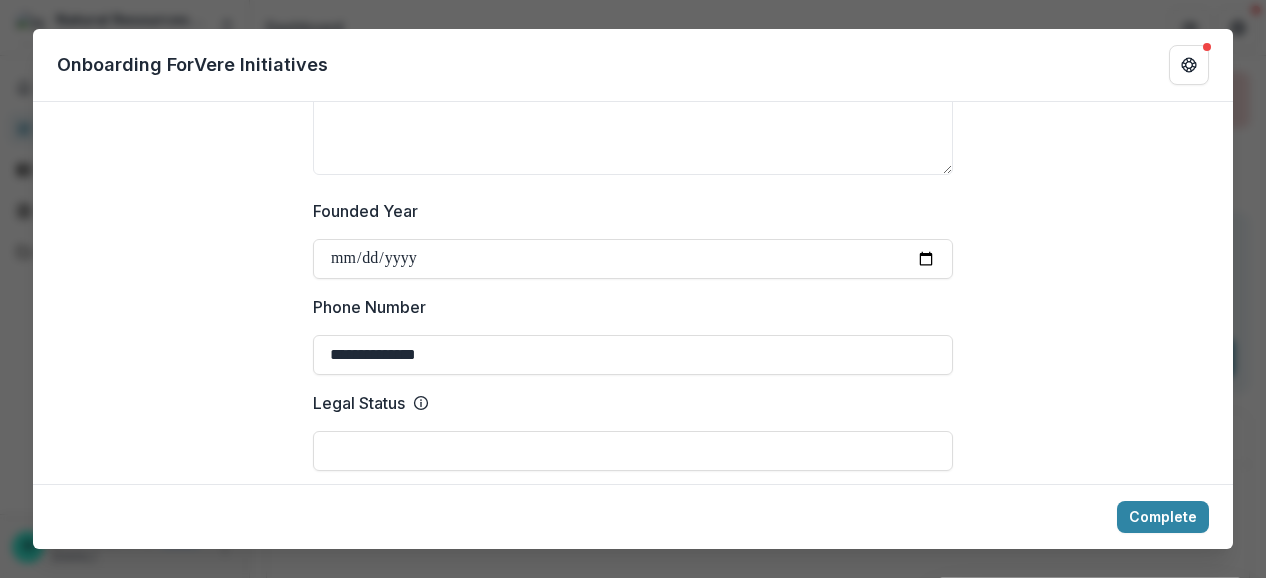 type on "**********" 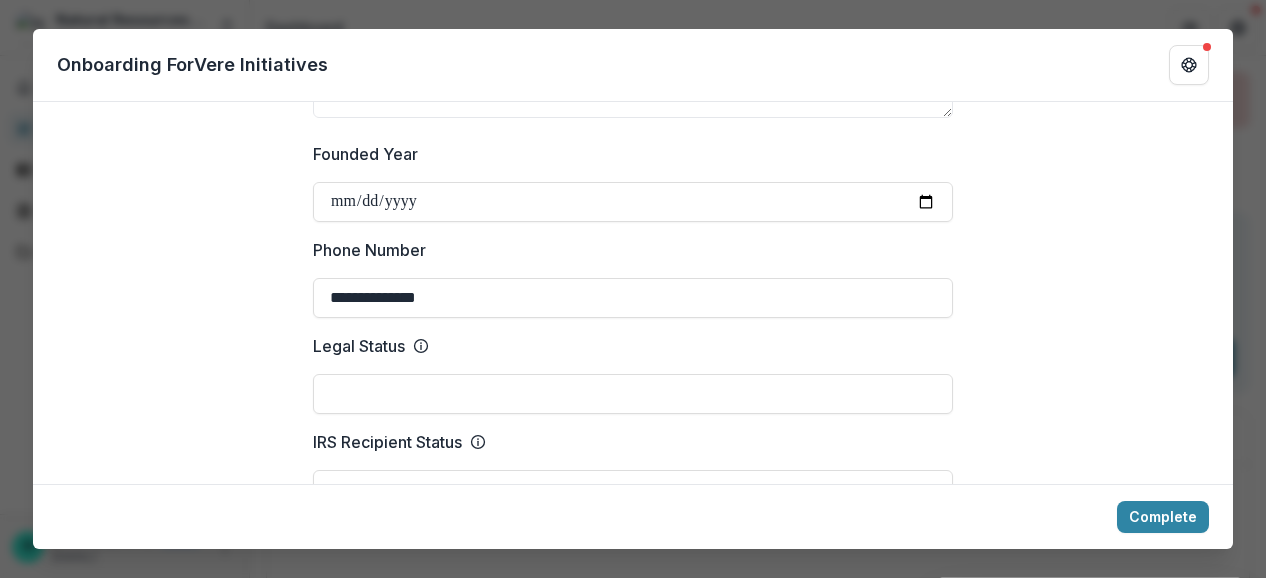 scroll, scrollTop: 800, scrollLeft: 0, axis: vertical 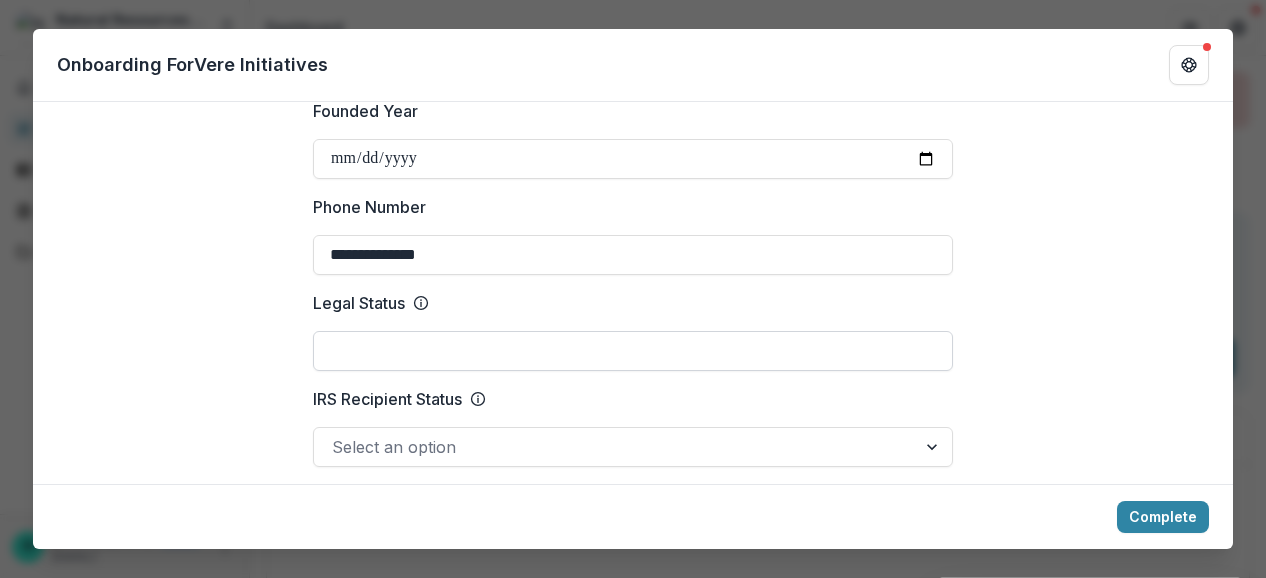 click on "Legal Status" at bounding box center [633, 351] 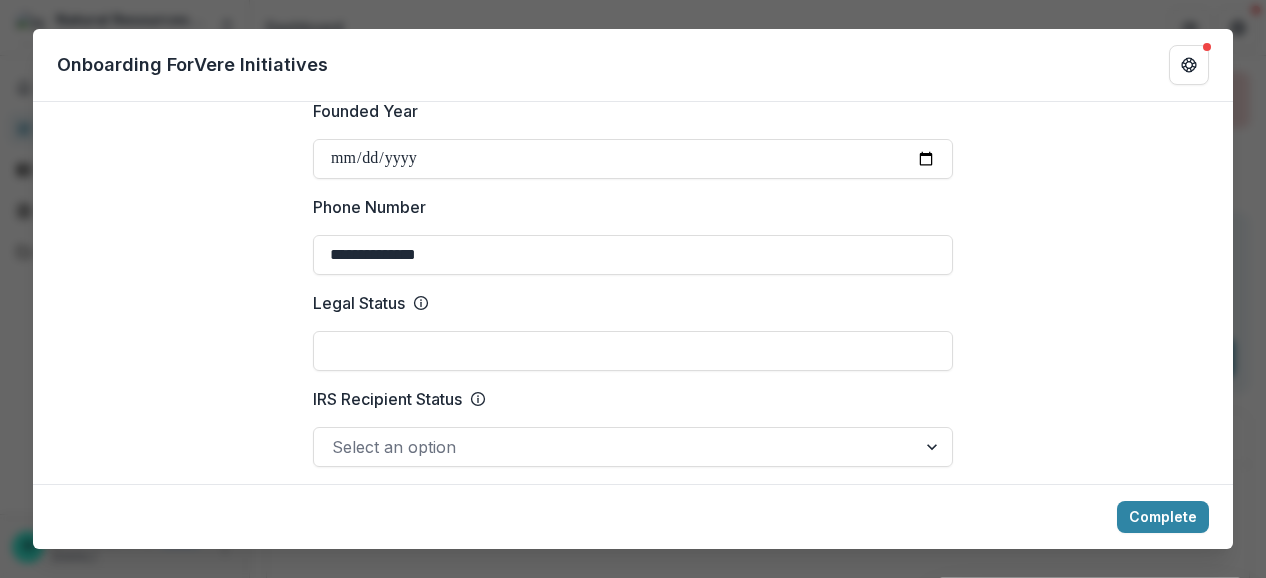 paste on "*****" 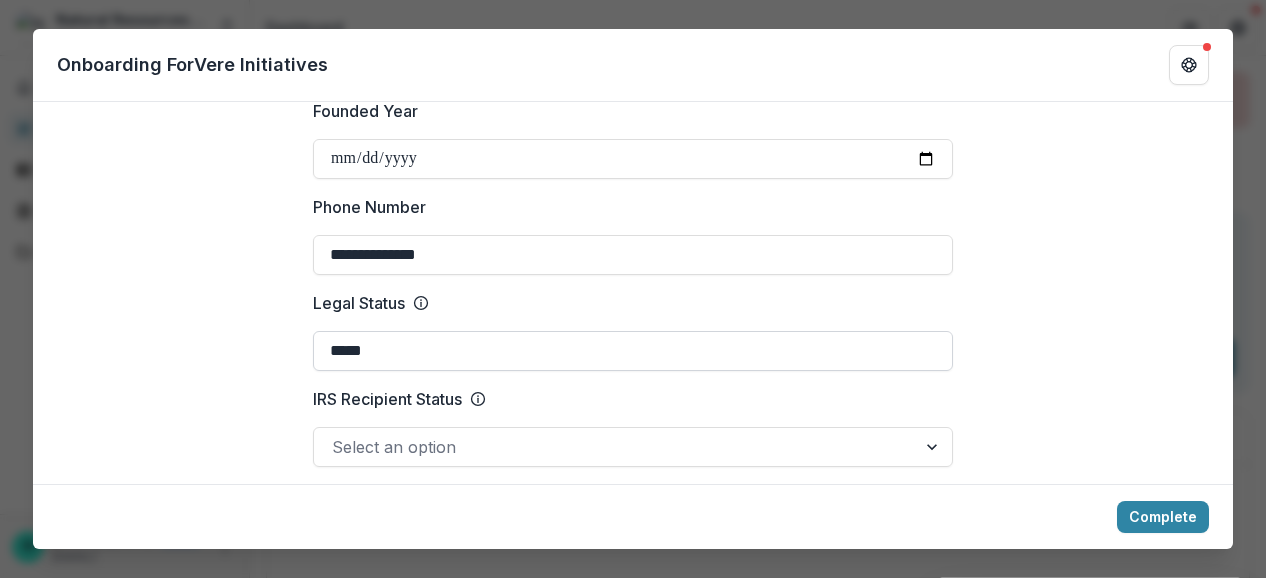 scroll, scrollTop: 900, scrollLeft: 0, axis: vertical 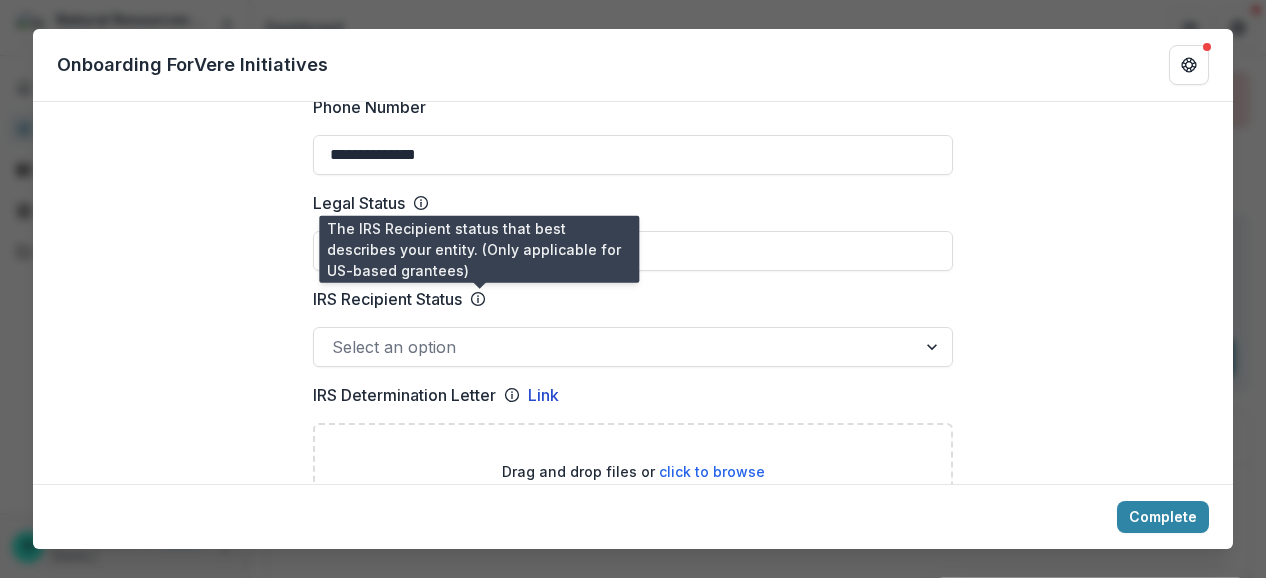 type on "*****" 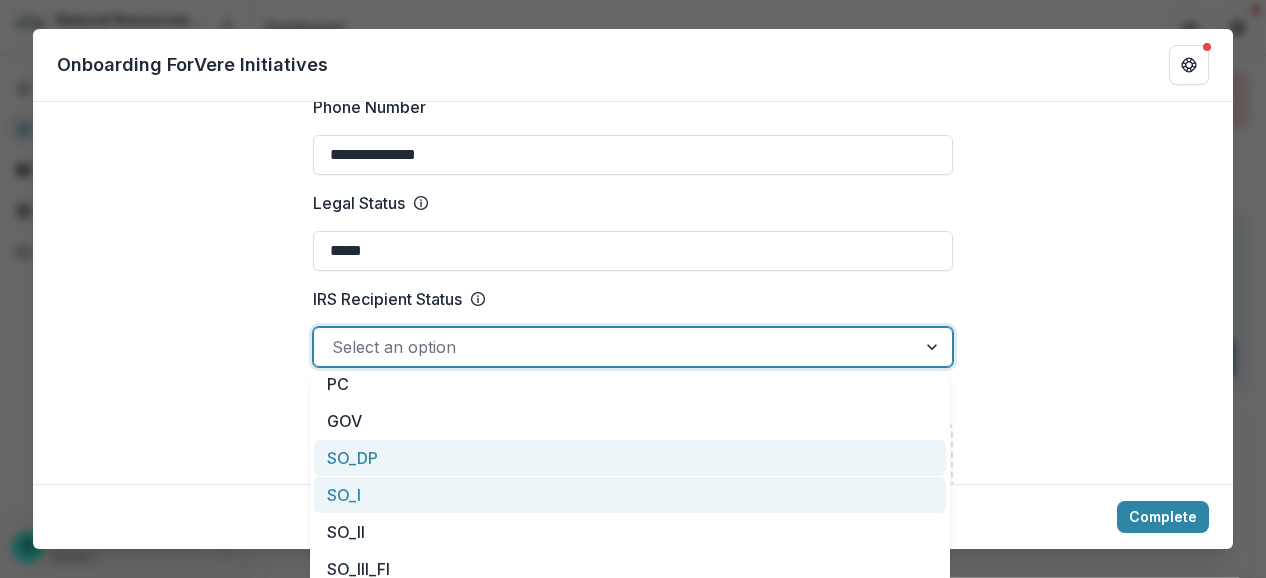 scroll, scrollTop: 180, scrollLeft: 0, axis: vertical 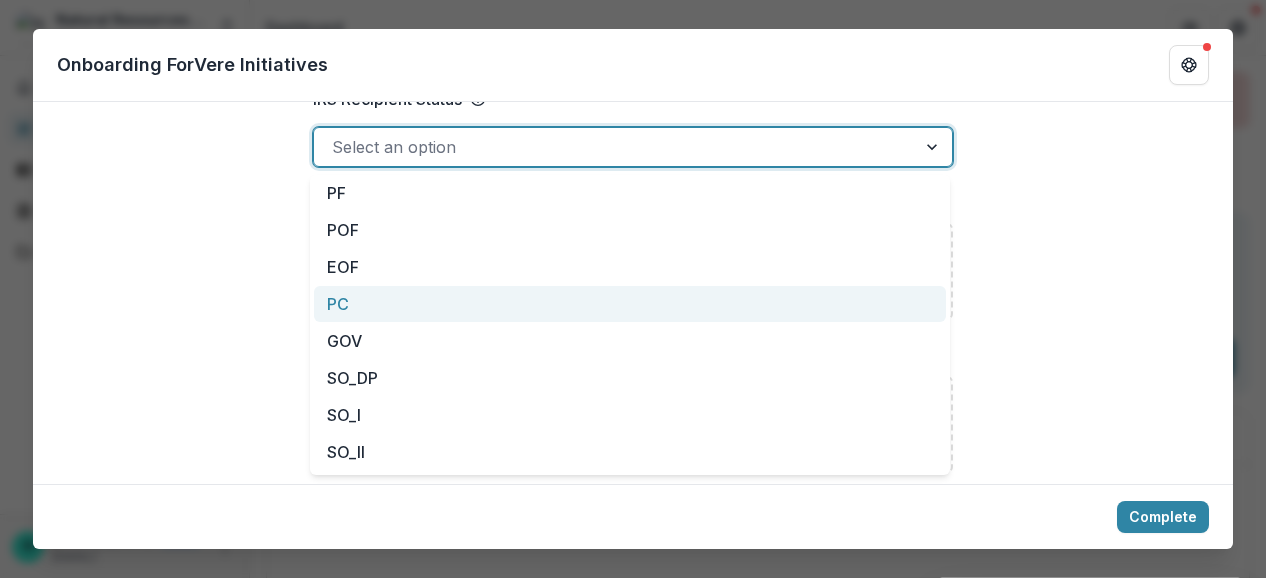 click on "PC" at bounding box center (630, 304) 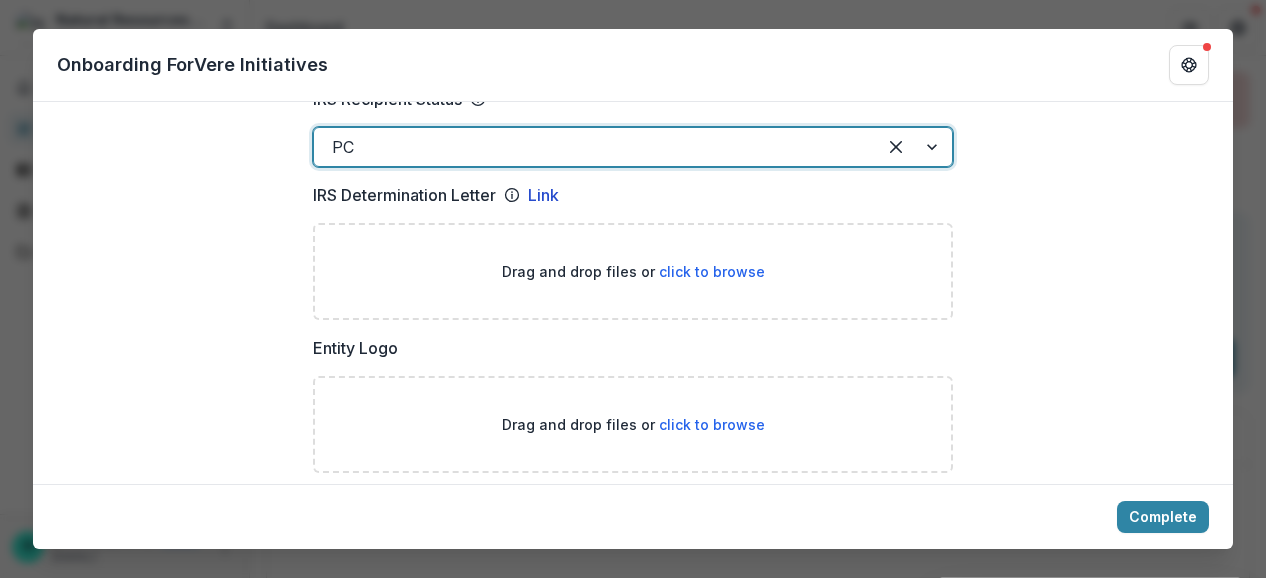 click on "click to browse" at bounding box center (712, 271) 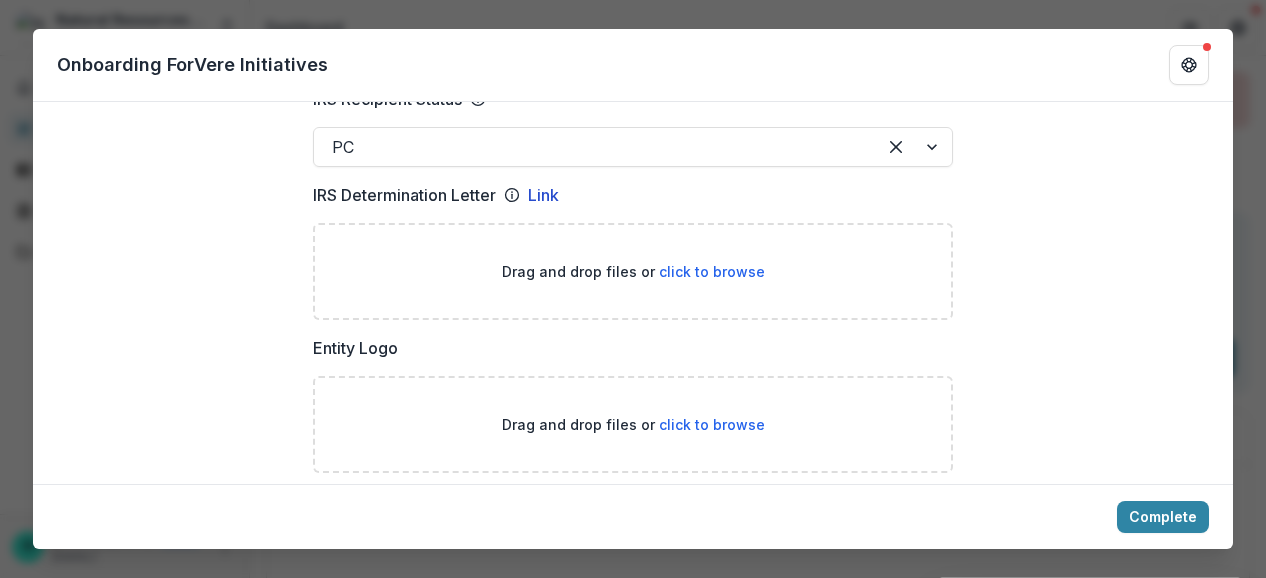 type on "**********" 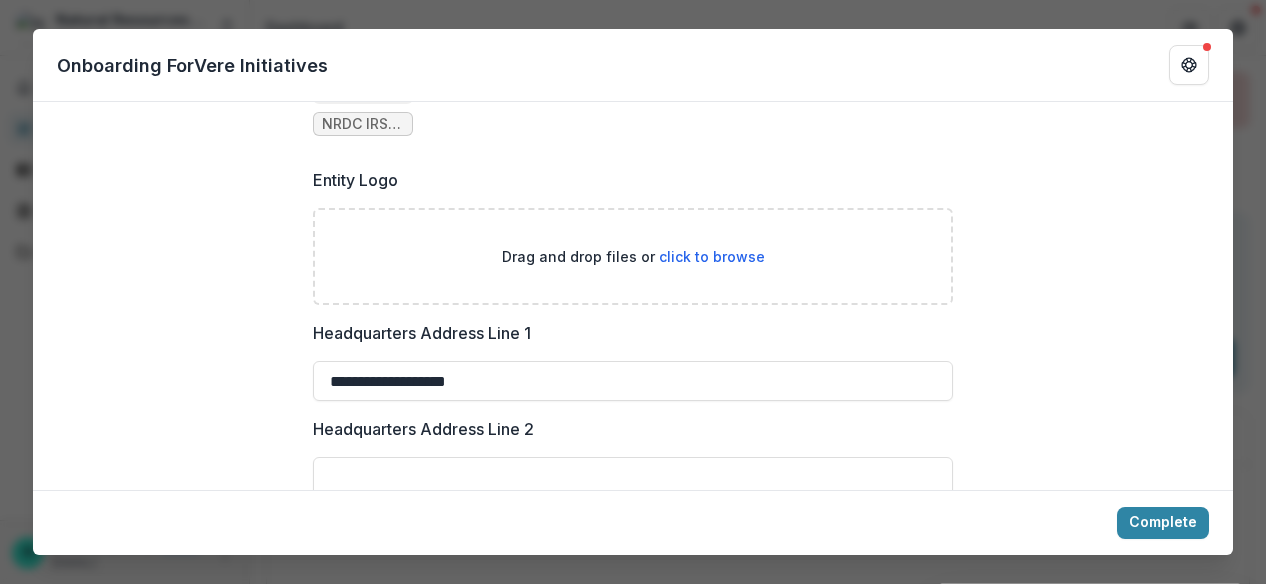 scroll, scrollTop: 1400, scrollLeft: 0, axis: vertical 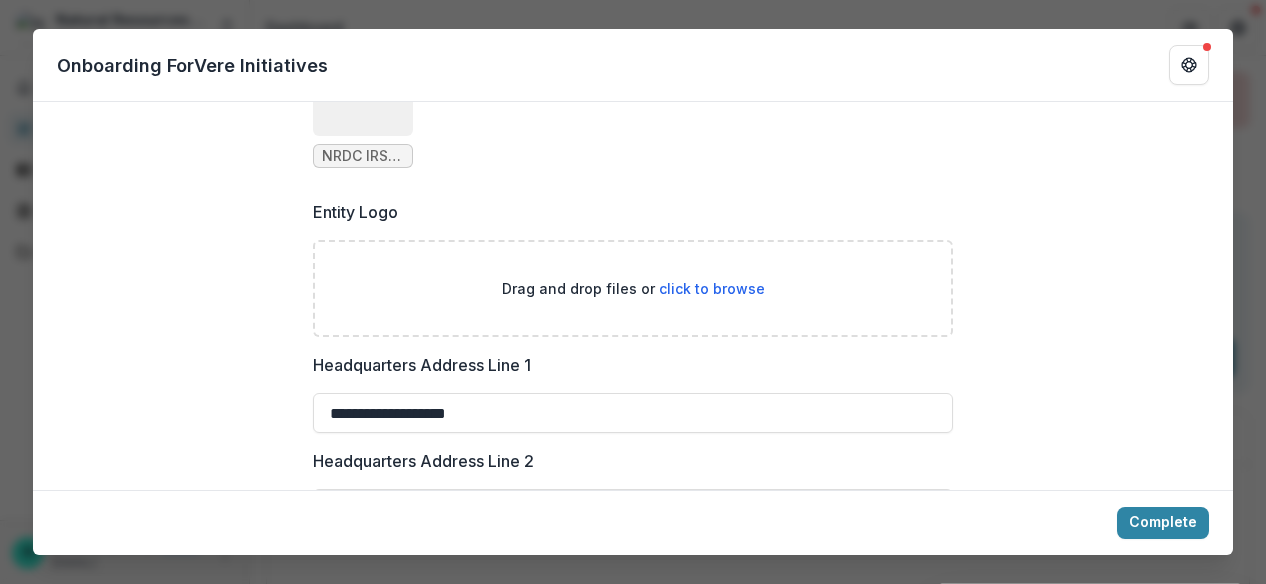 click on "click to browse" at bounding box center [712, 288] 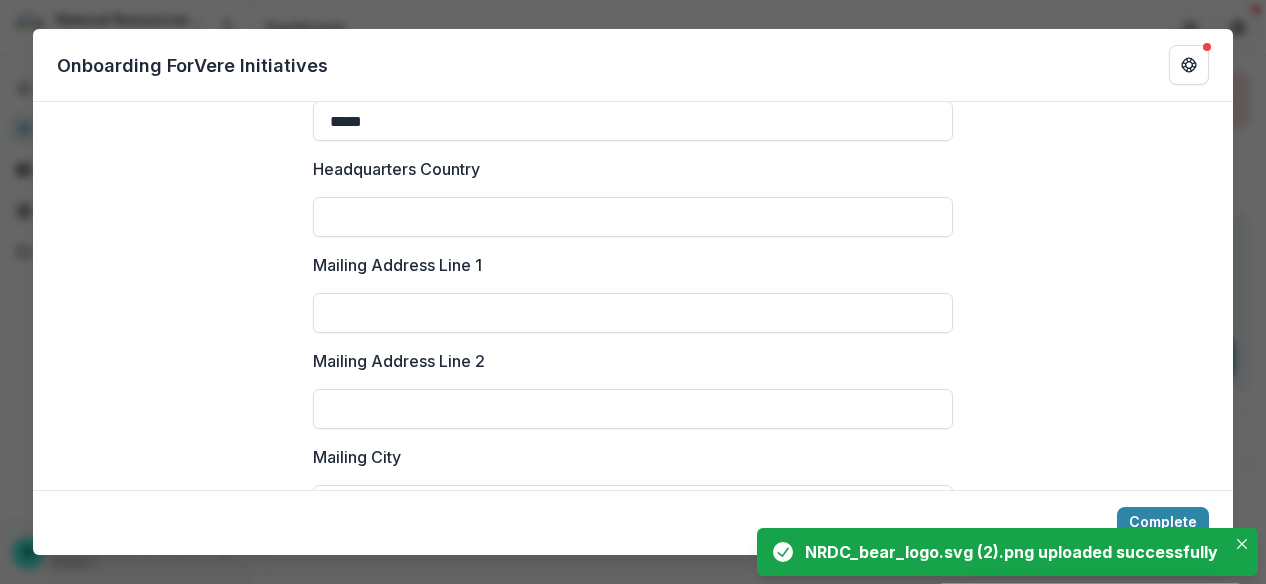 scroll, scrollTop: 2200, scrollLeft: 0, axis: vertical 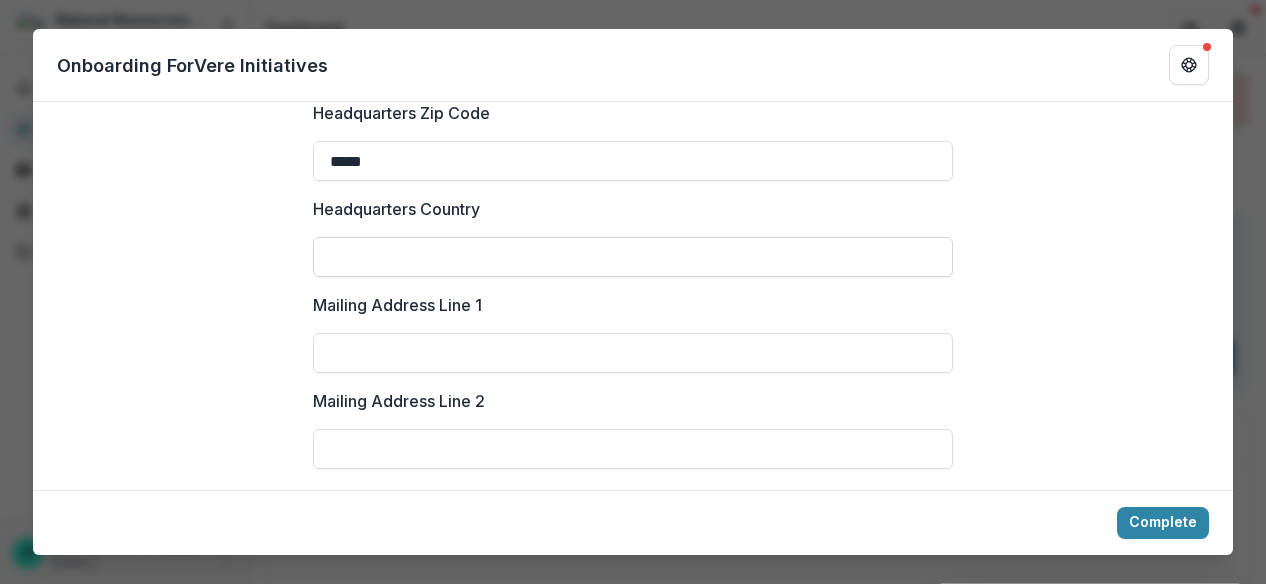 click on "Headquarters Country" at bounding box center [633, 257] 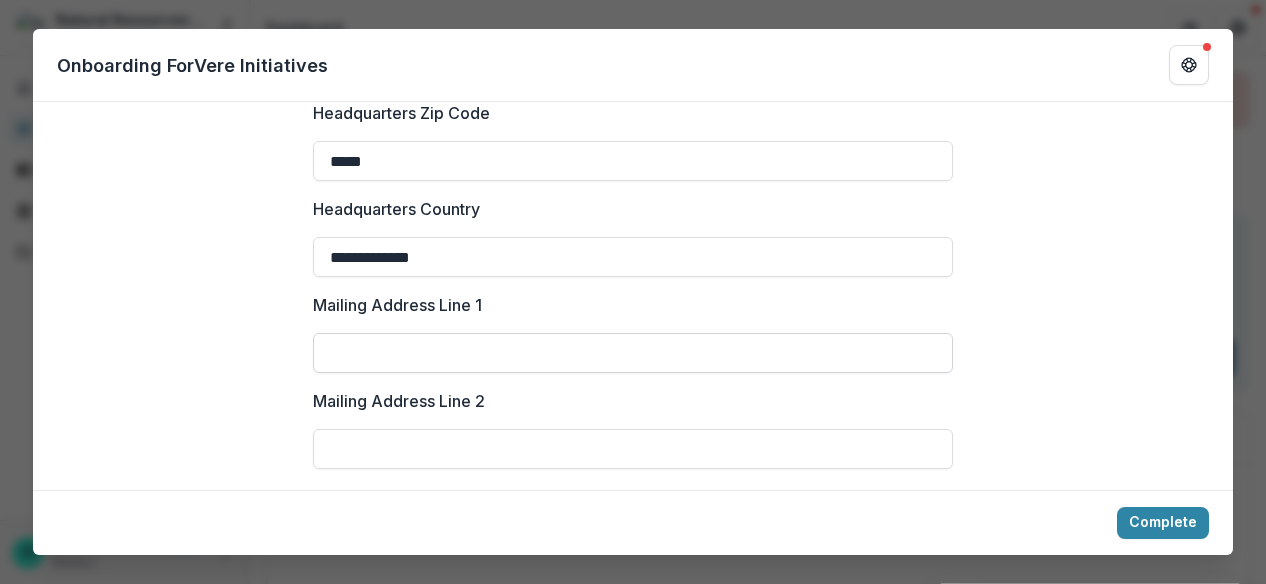 type on "**********" 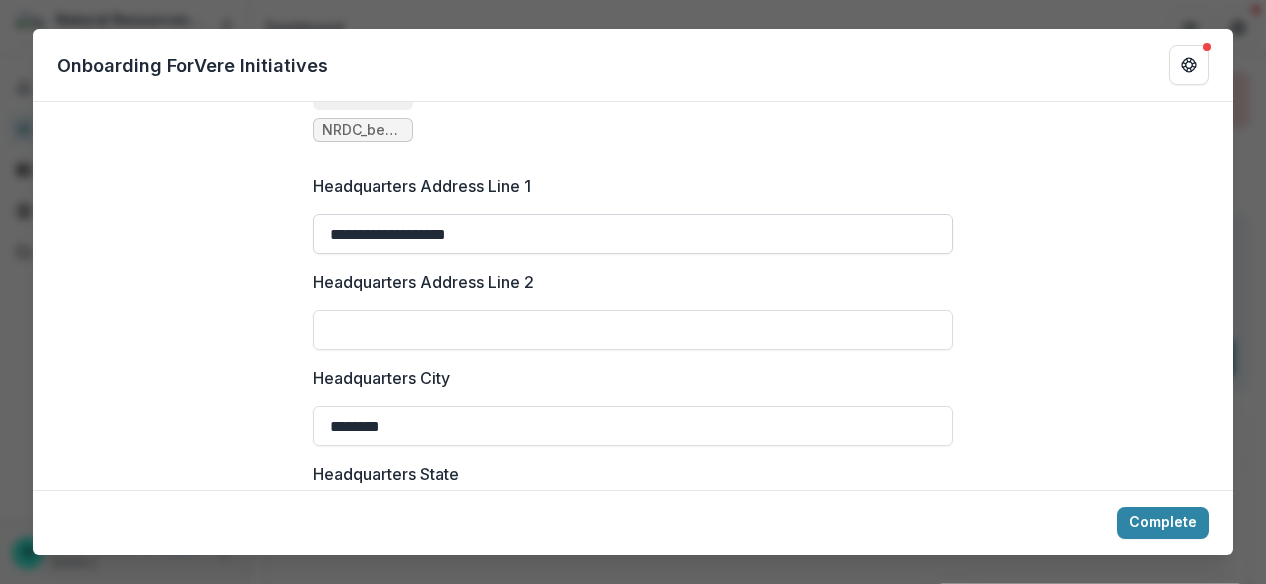 scroll, scrollTop: 1700, scrollLeft: 0, axis: vertical 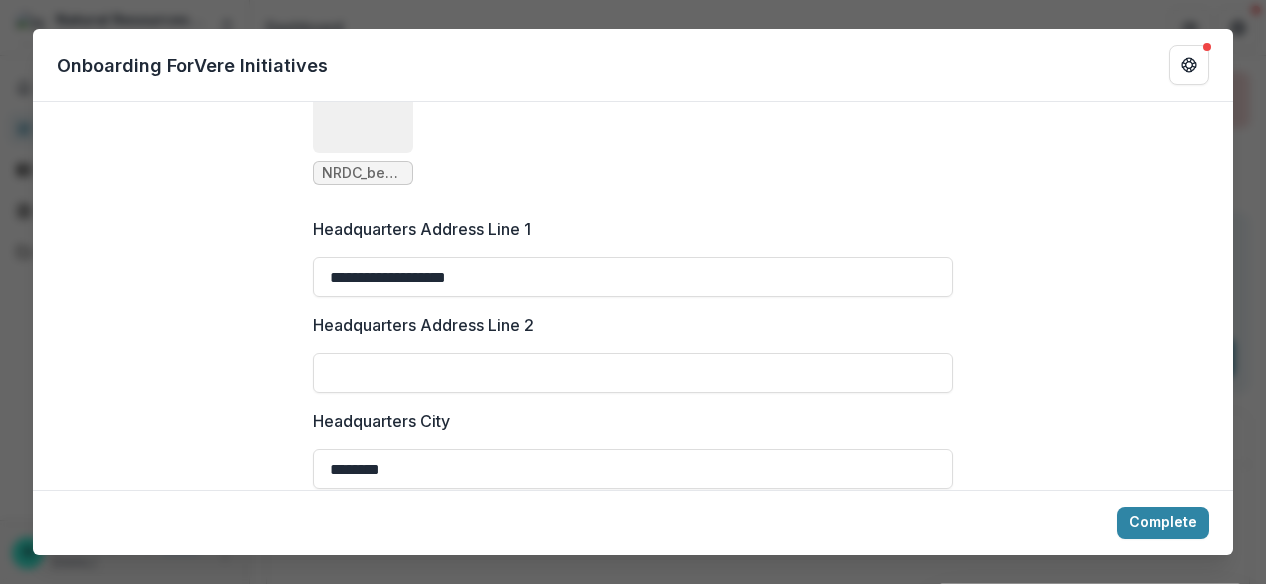 drag, startPoint x: 506, startPoint y: 279, endPoint x: 299, endPoint y: 277, distance: 207.00966 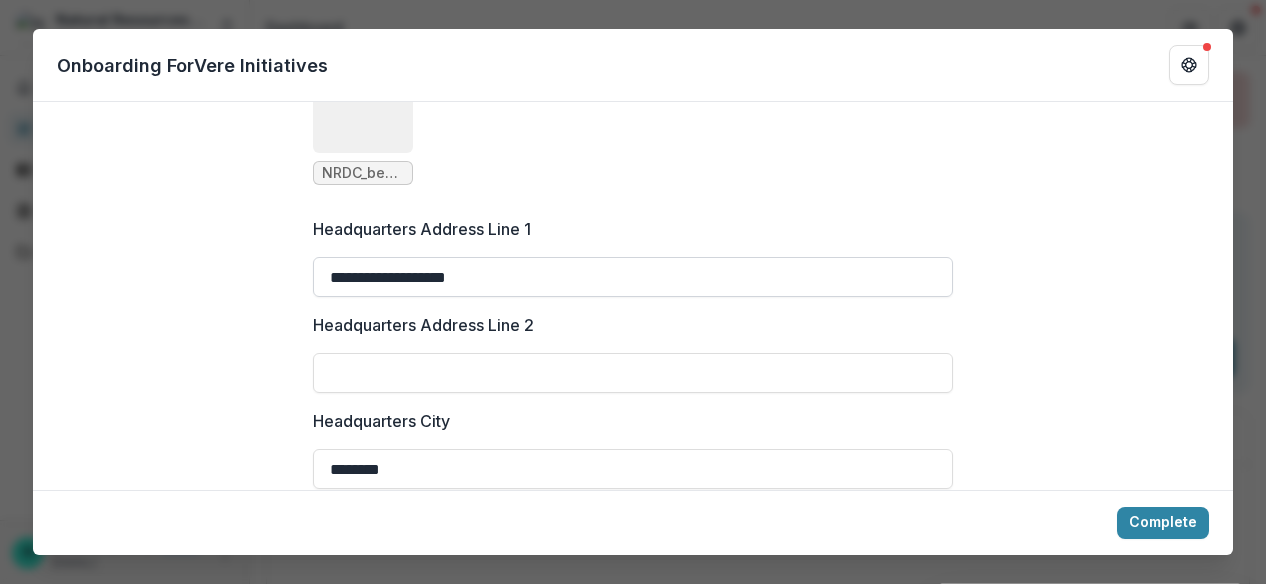 scroll, scrollTop: 2200, scrollLeft: 0, axis: vertical 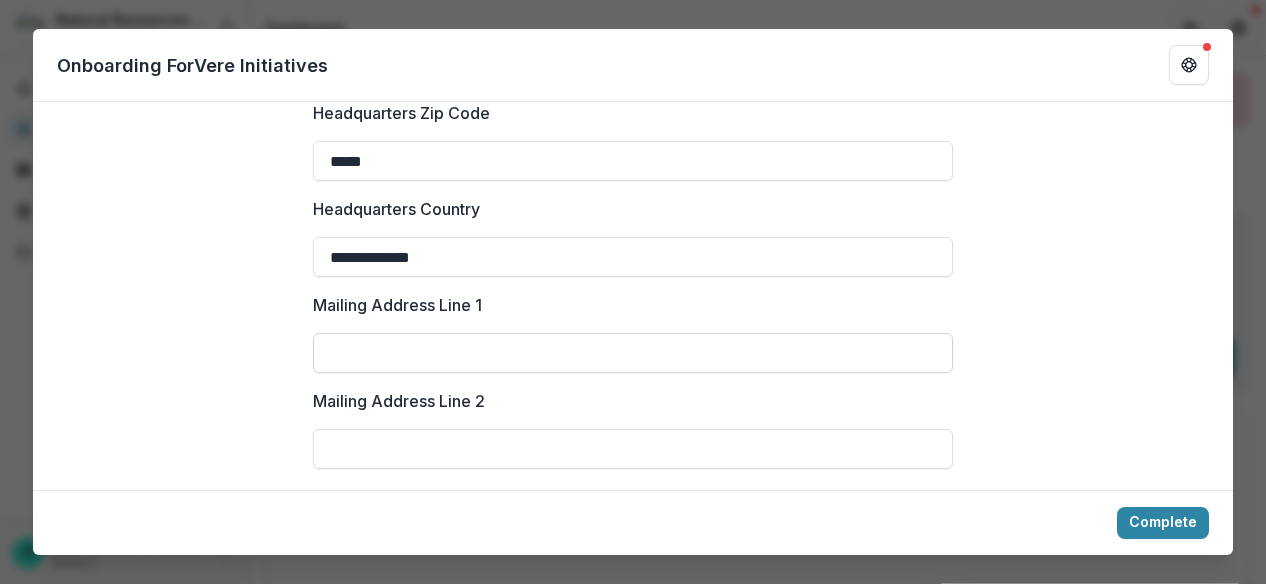 click on "Mailing Address Line 1" at bounding box center [633, 353] 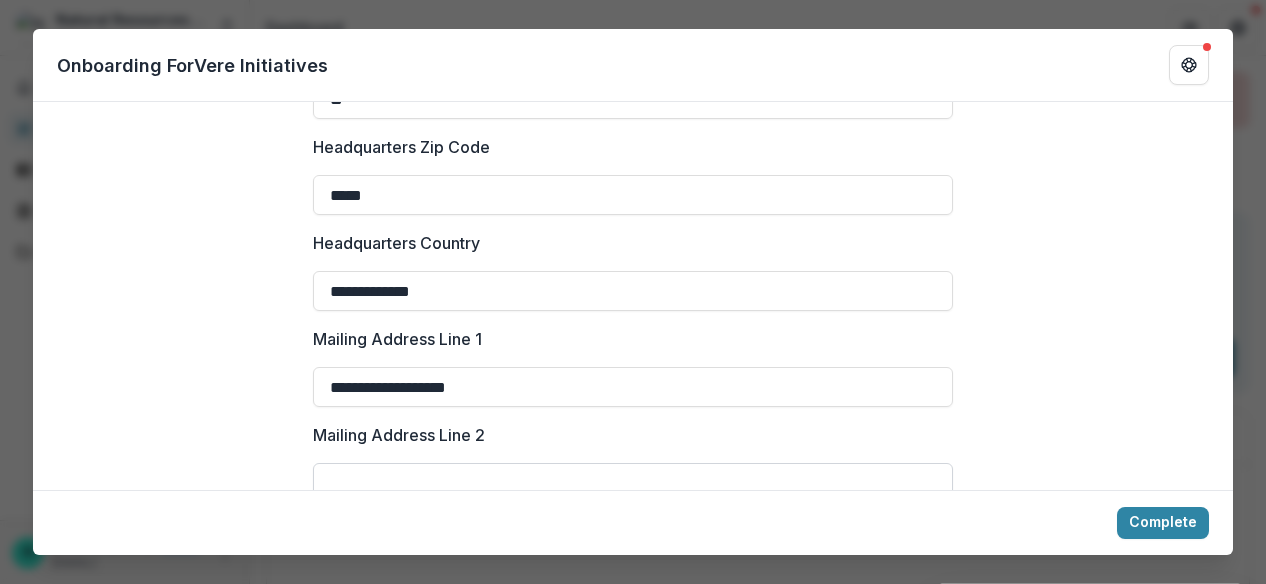 scroll, scrollTop: 2300, scrollLeft: 0, axis: vertical 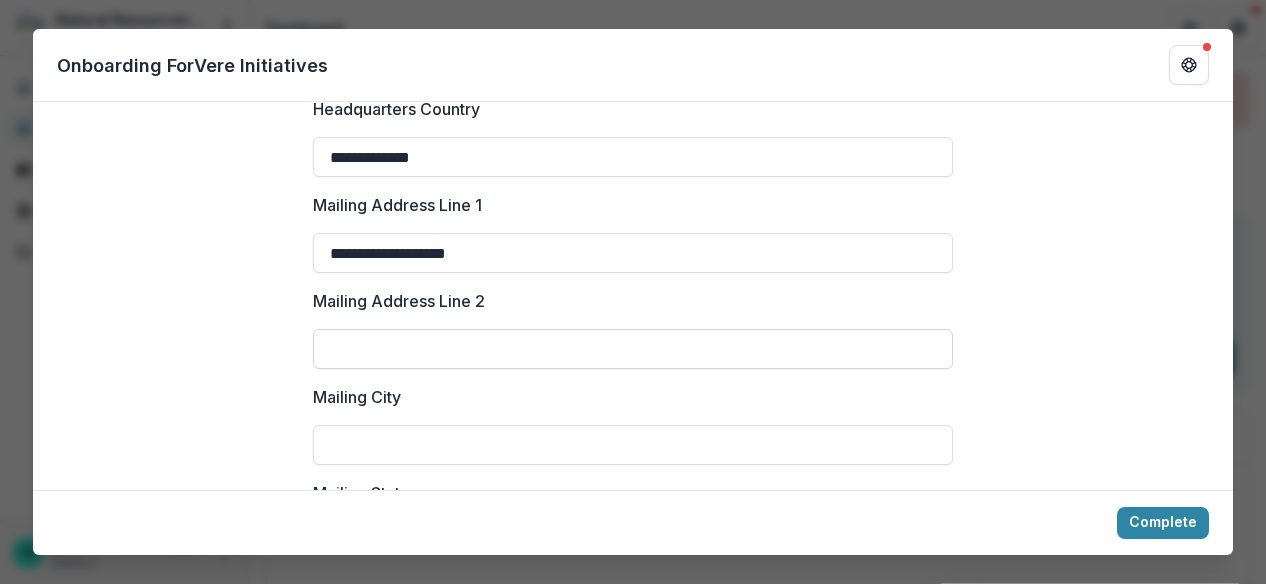 type on "**********" 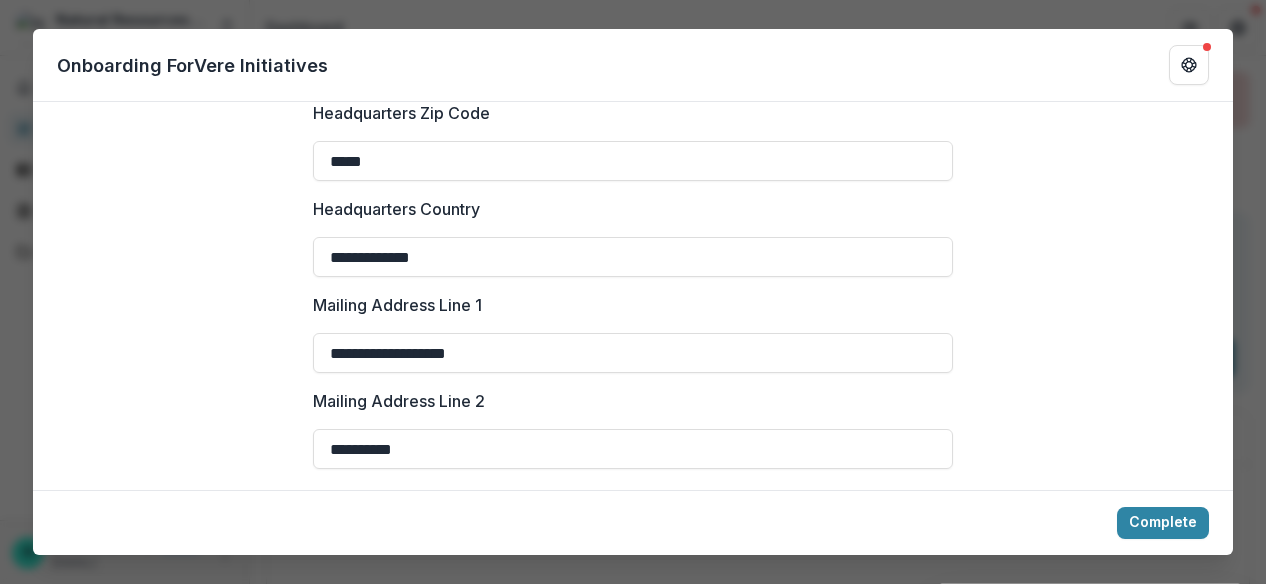 scroll, scrollTop: 2000, scrollLeft: 0, axis: vertical 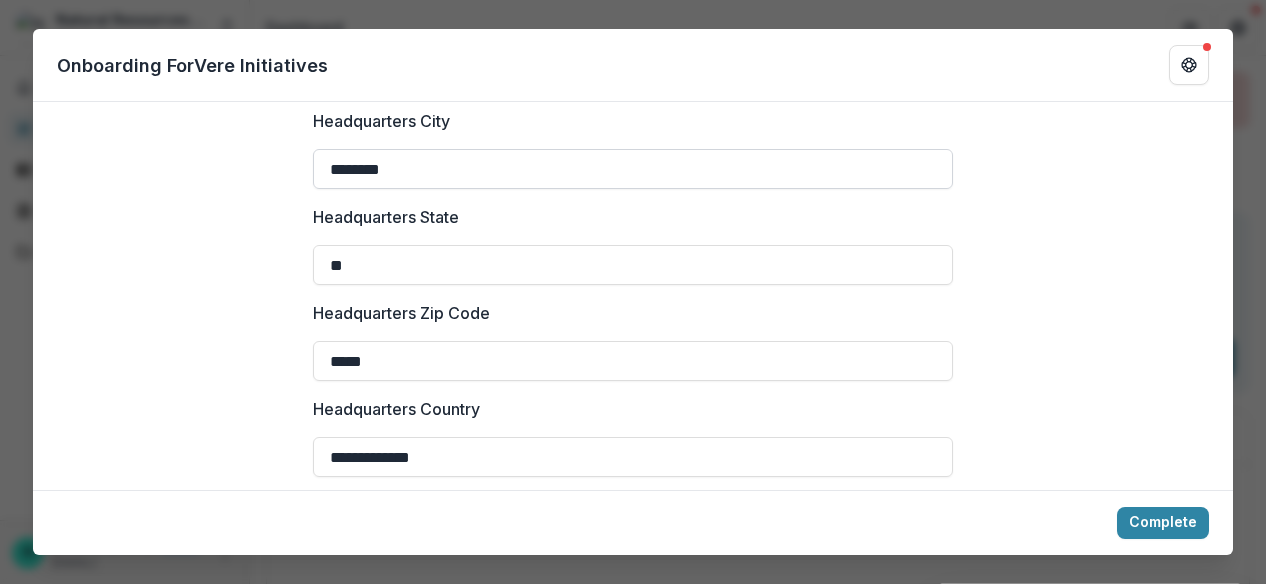 type on "**********" 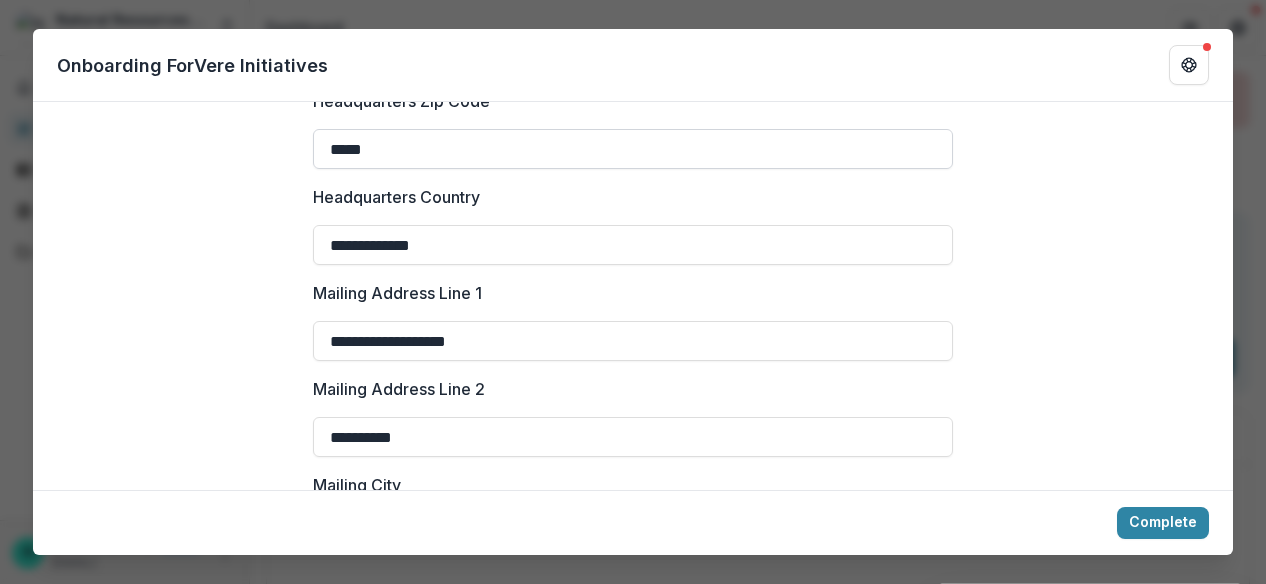 scroll, scrollTop: 2400, scrollLeft: 0, axis: vertical 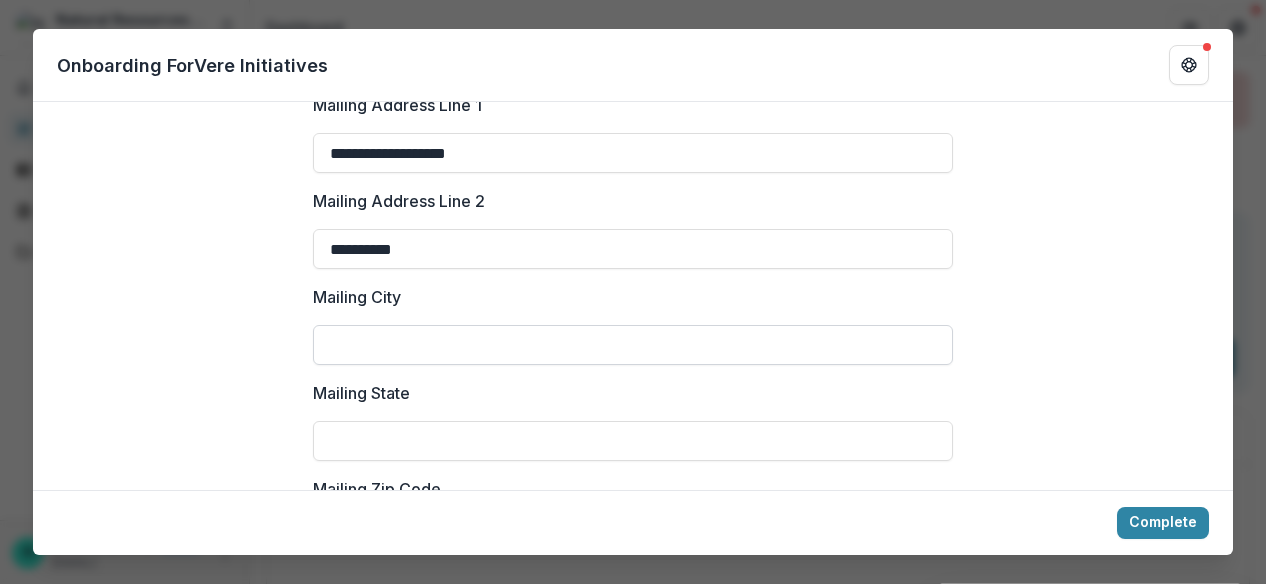 click on "Mailing City" at bounding box center [633, 345] 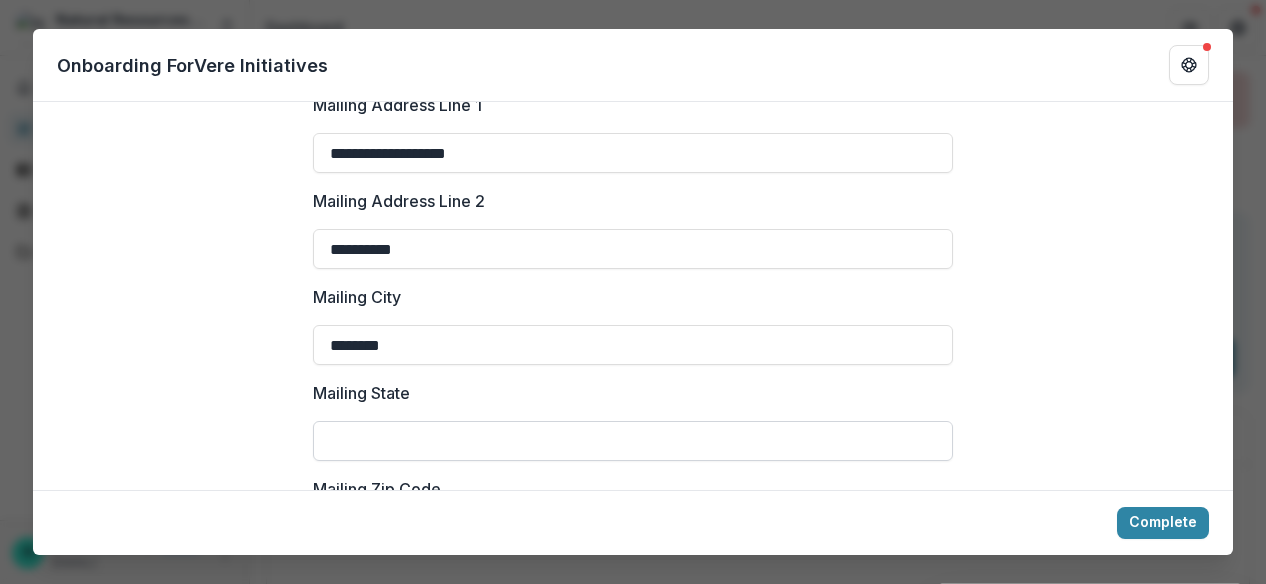 type on "********" 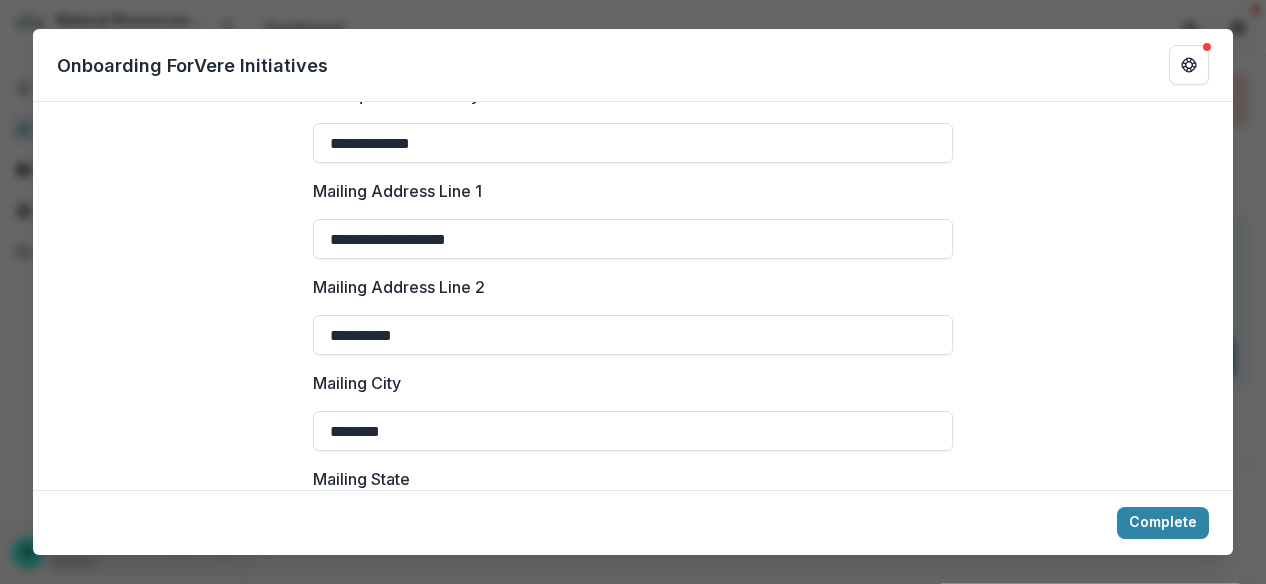 scroll, scrollTop: 2200, scrollLeft: 0, axis: vertical 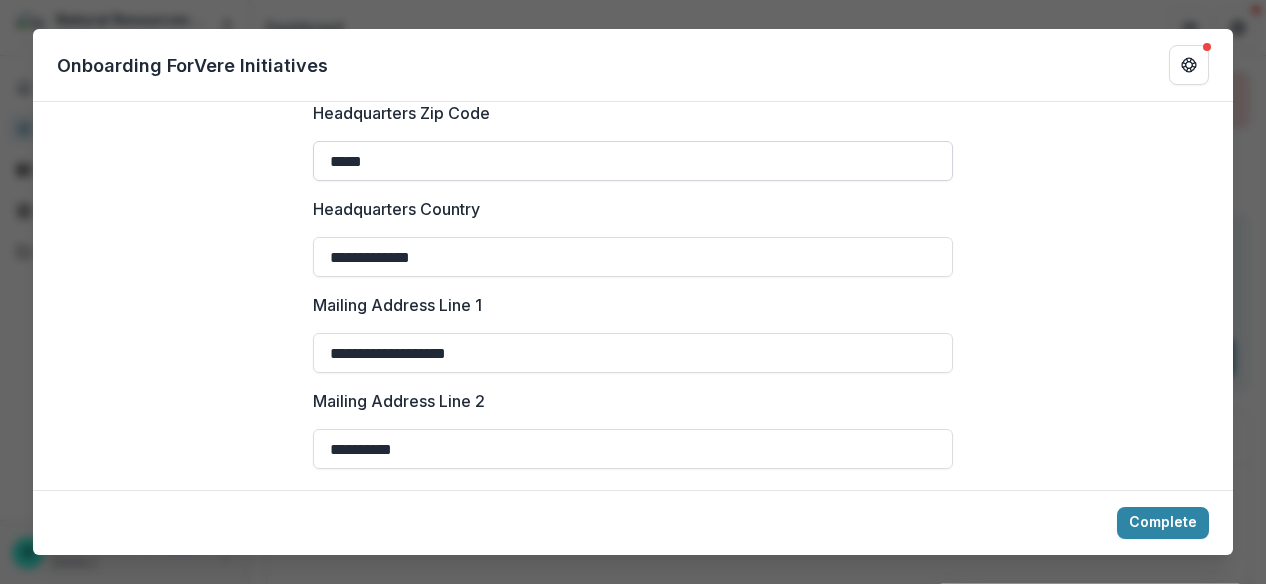 type on "**" 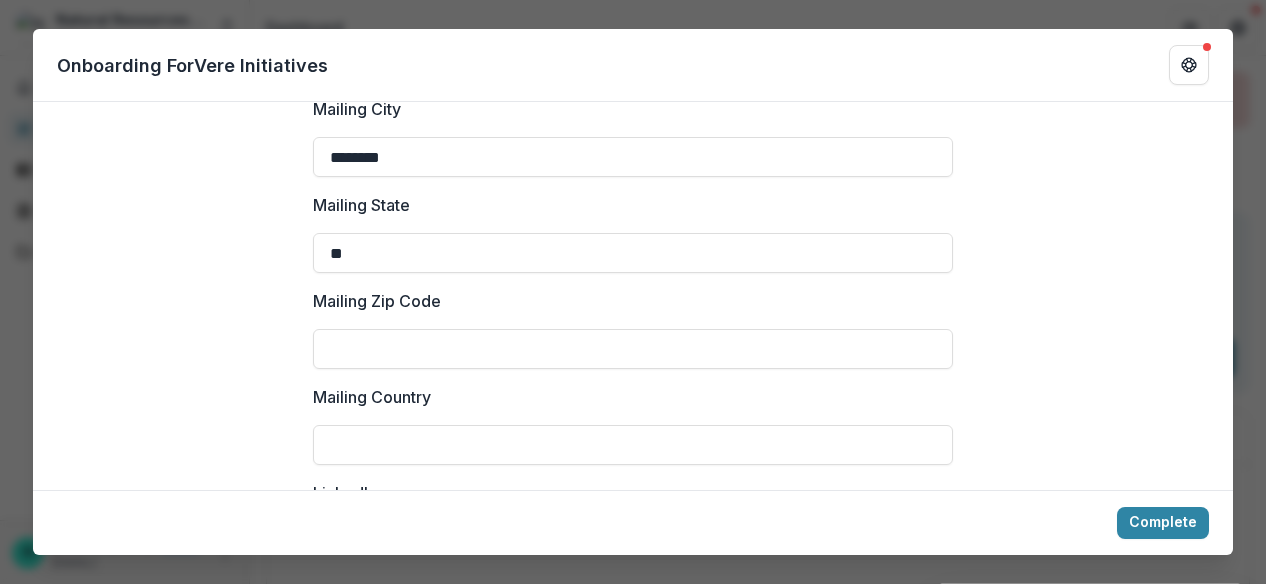 scroll, scrollTop: 2600, scrollLeft: 0, axis: vertical 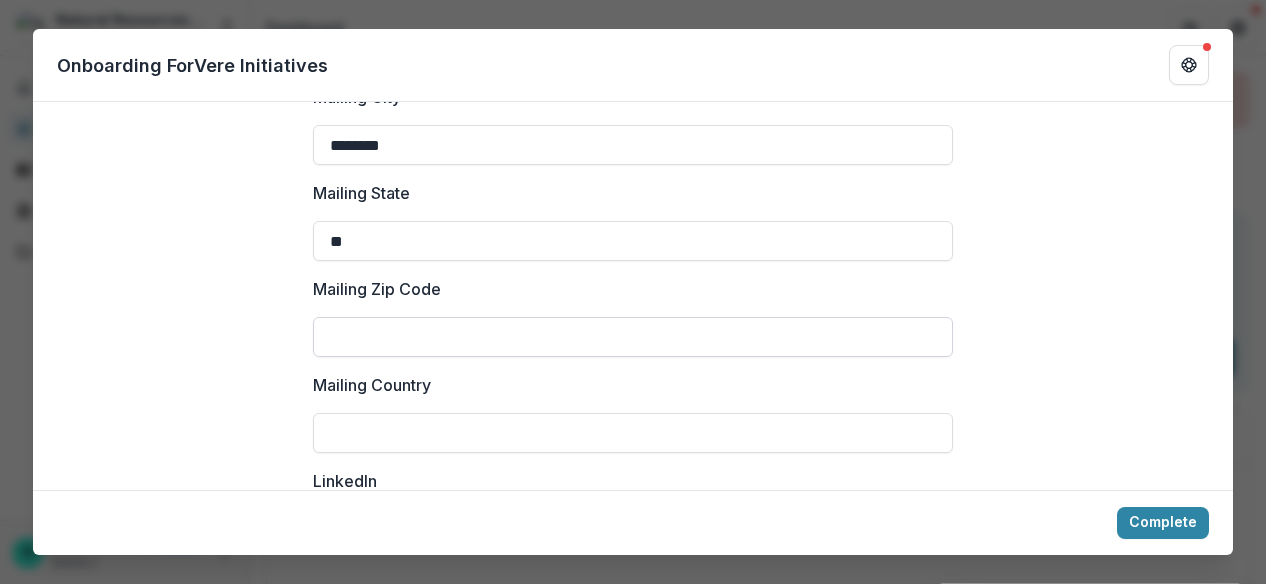 click on "Mailing Zip Code" at bounding box center (633, 337) 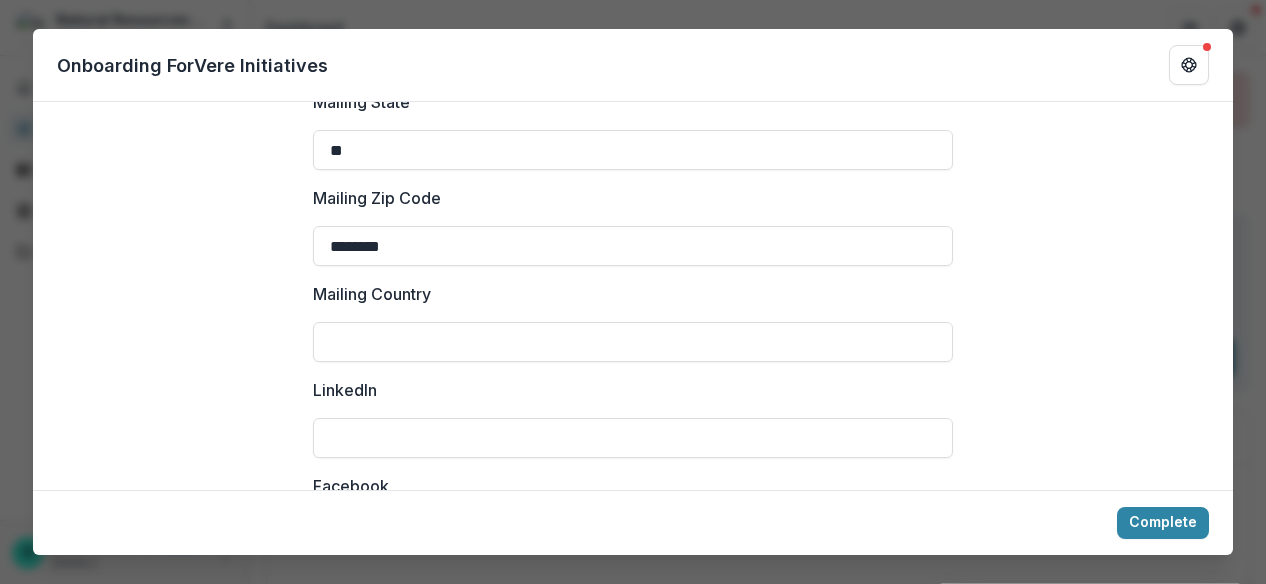 scroll, scrollTop: 2800, scrollLeft: 0, axis: vertical 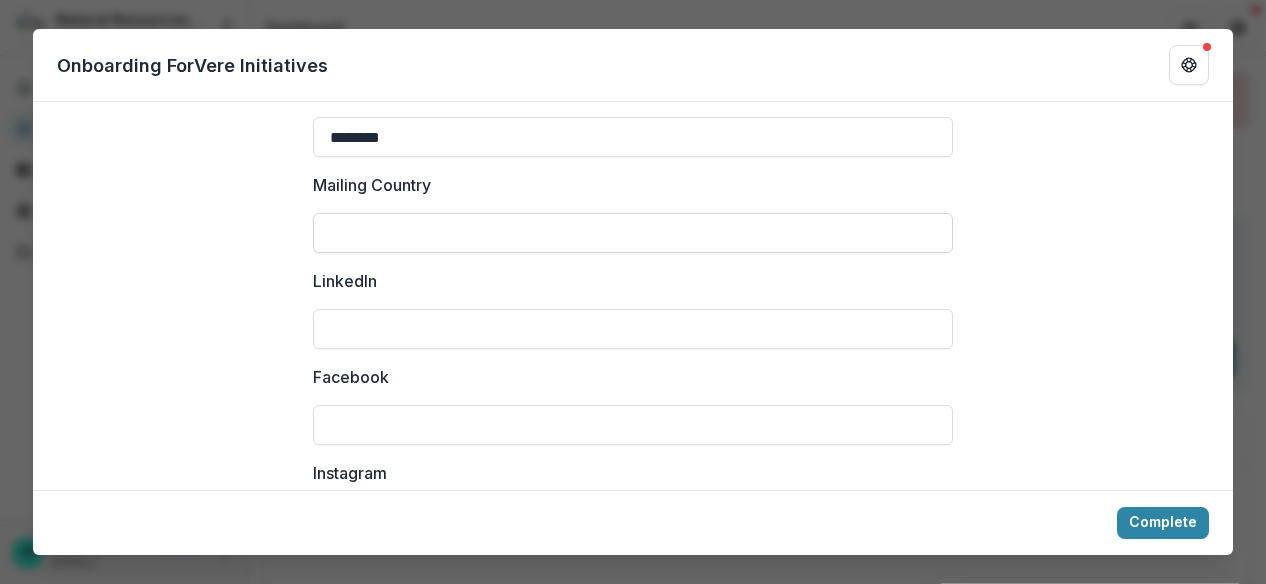 type on "********" 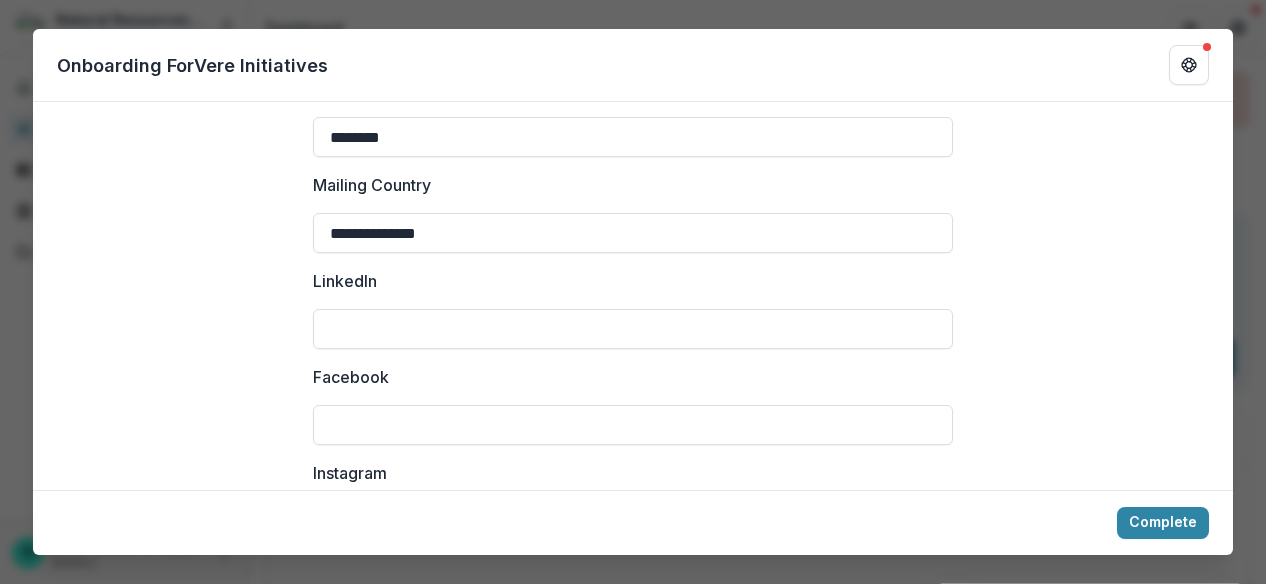 type on "**********" 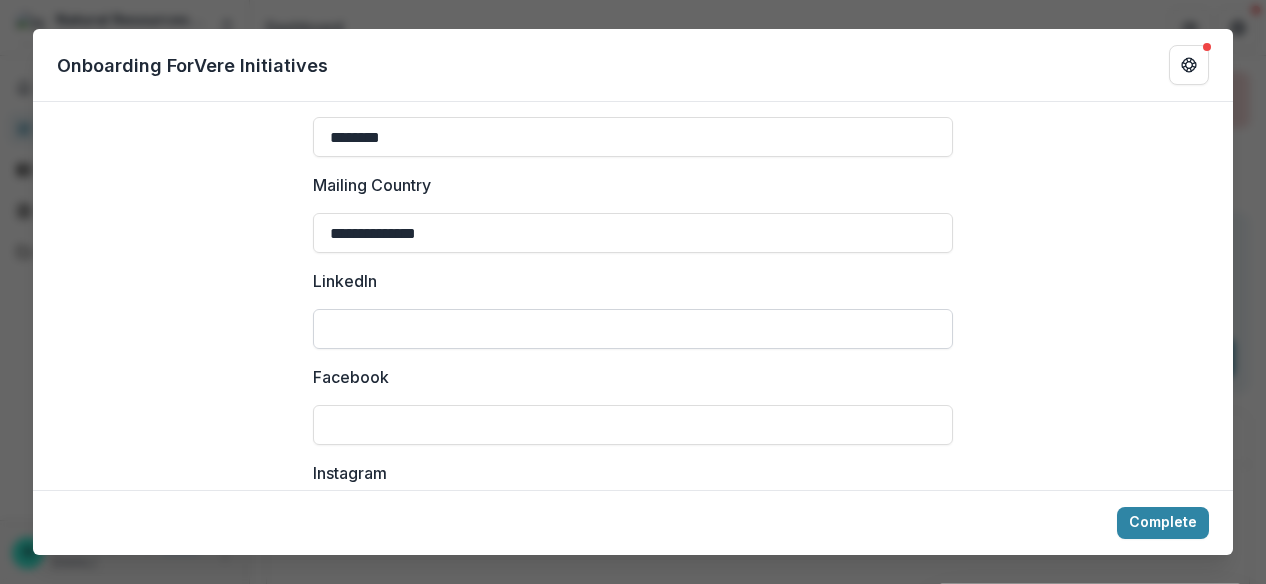 click on "LinkedIn" at bounding box center (633, 329) 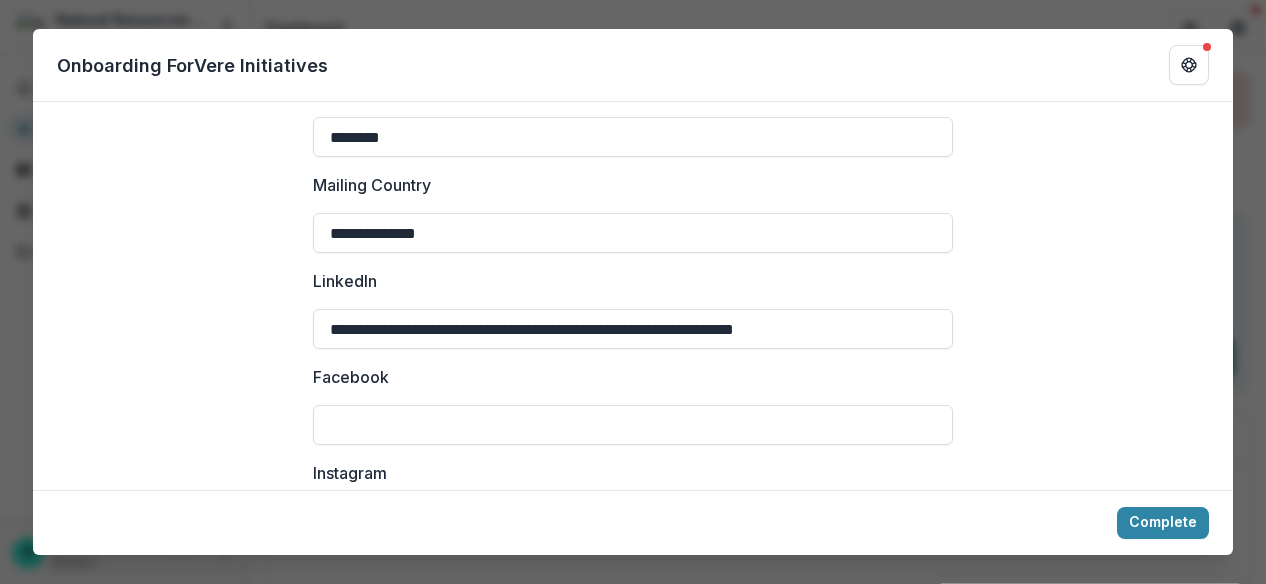 type on "**********" 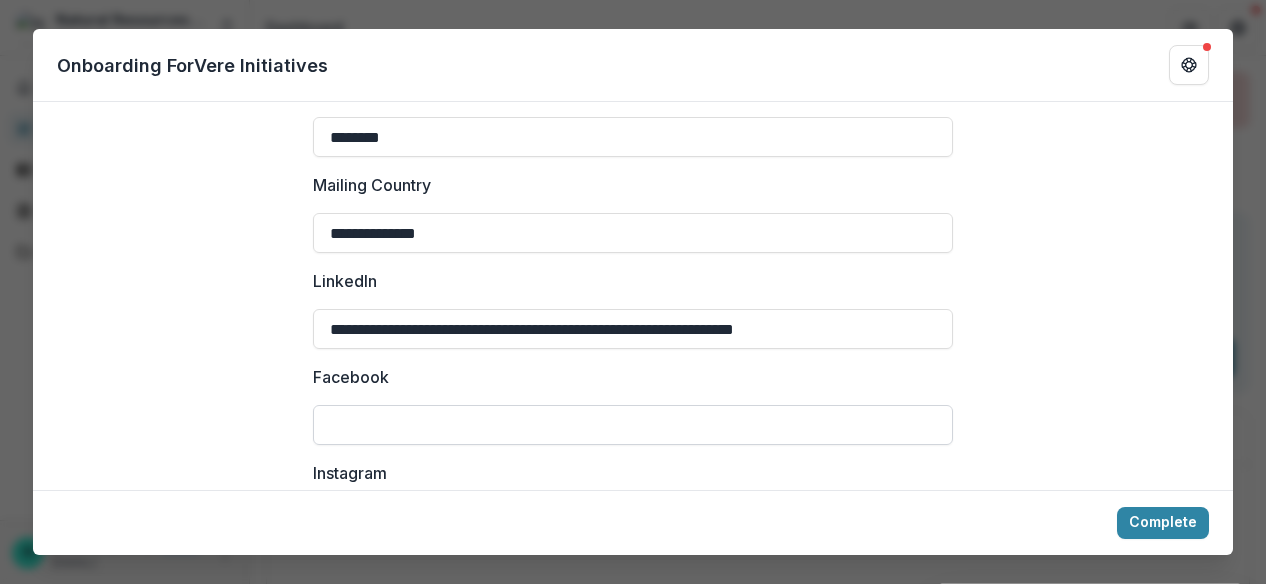 click on "Facebook" at bounding box center (633, 425) 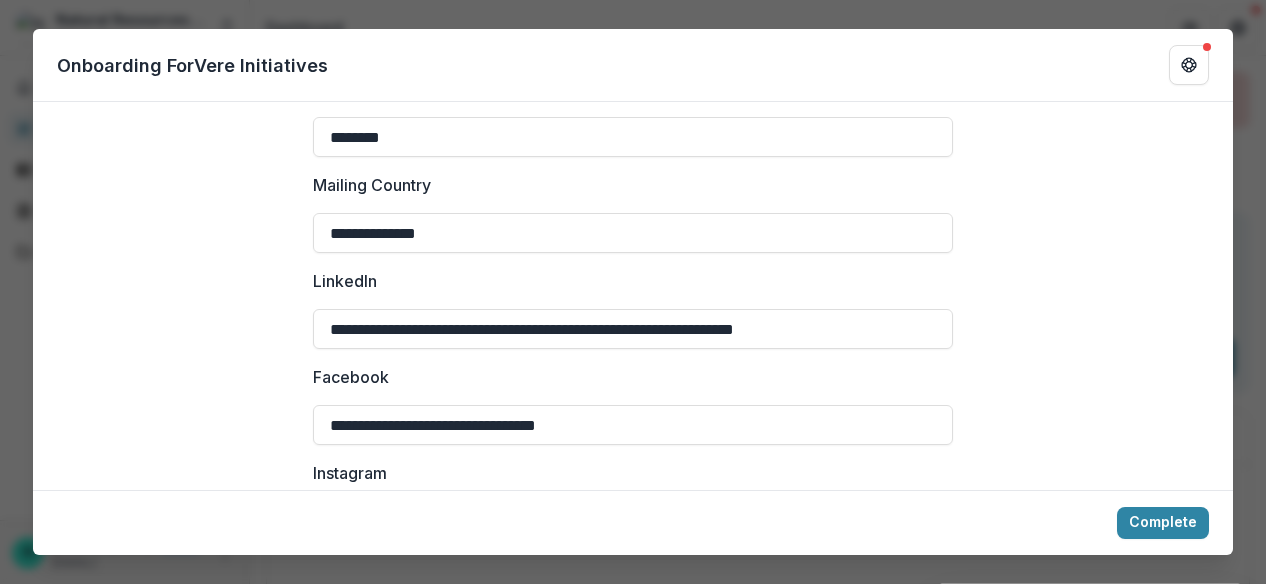 type on "**********" 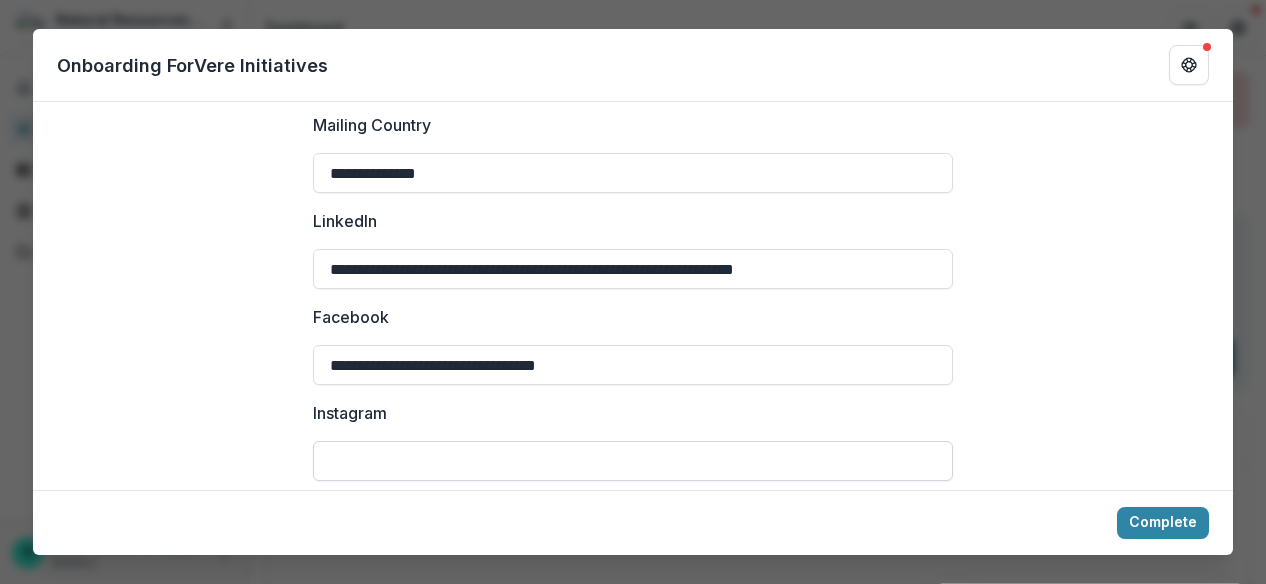 scroll, scrollTop: 3000, scrollLeft: 0, axis: vertical 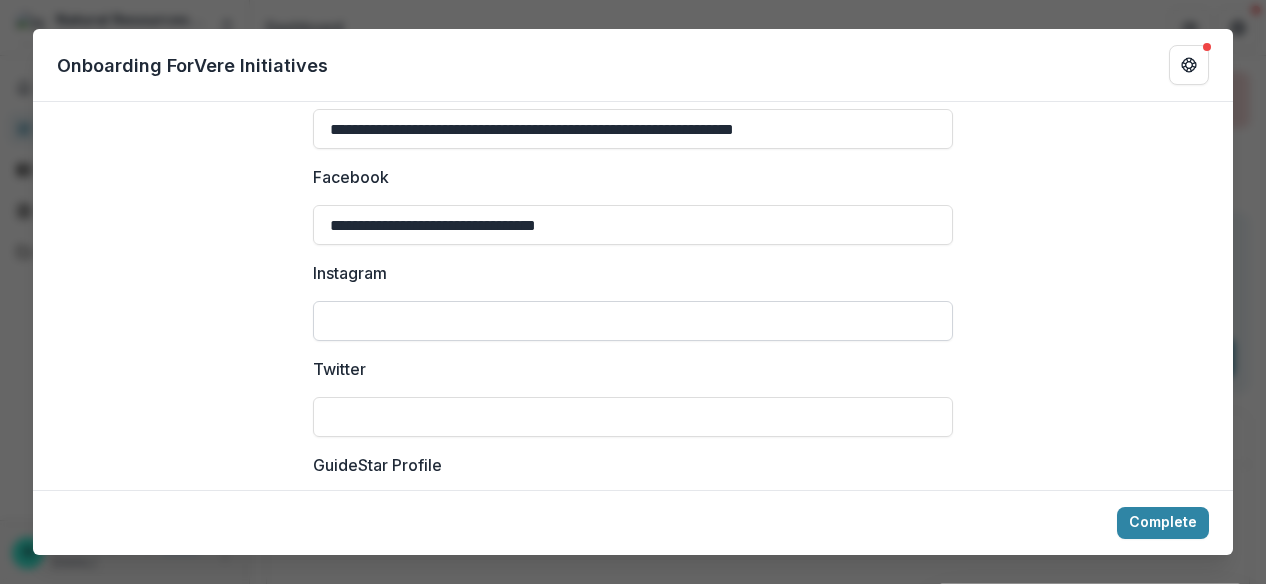click on "Instagram" at bounding box center [633, 321] 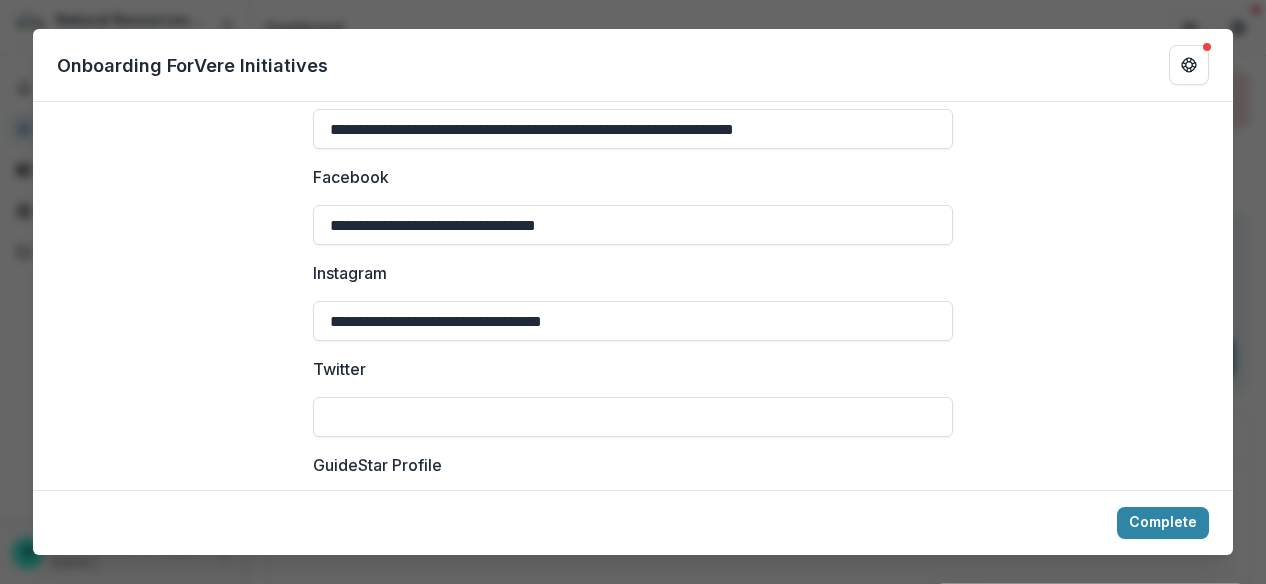 type on "**********" 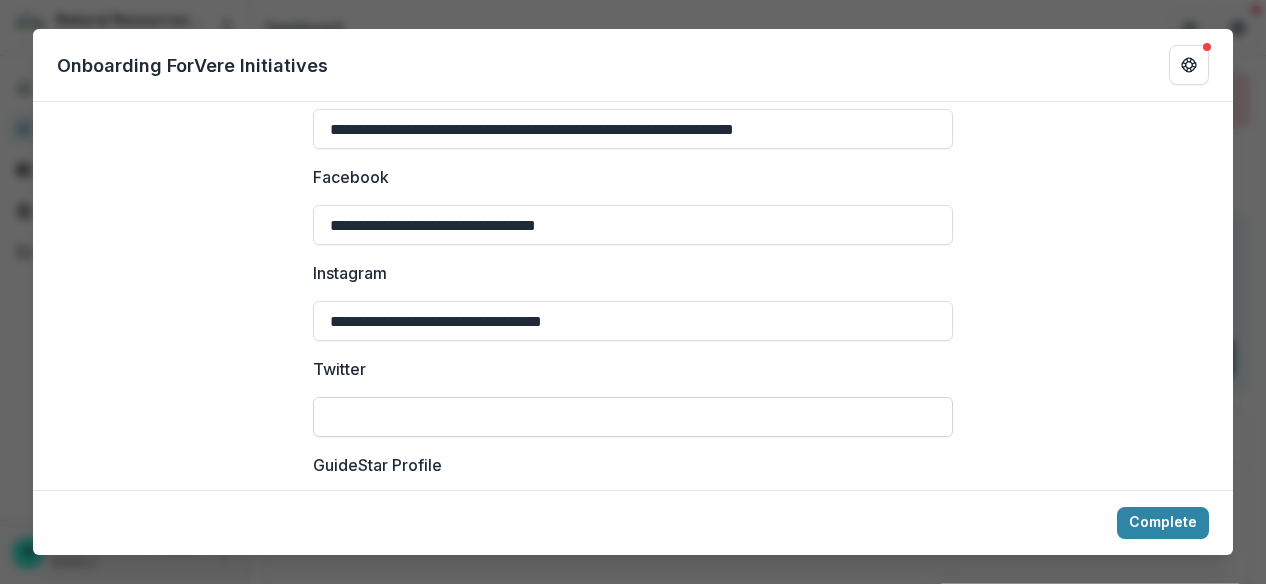 click on "Twitter" at bounding box center [633, 417] 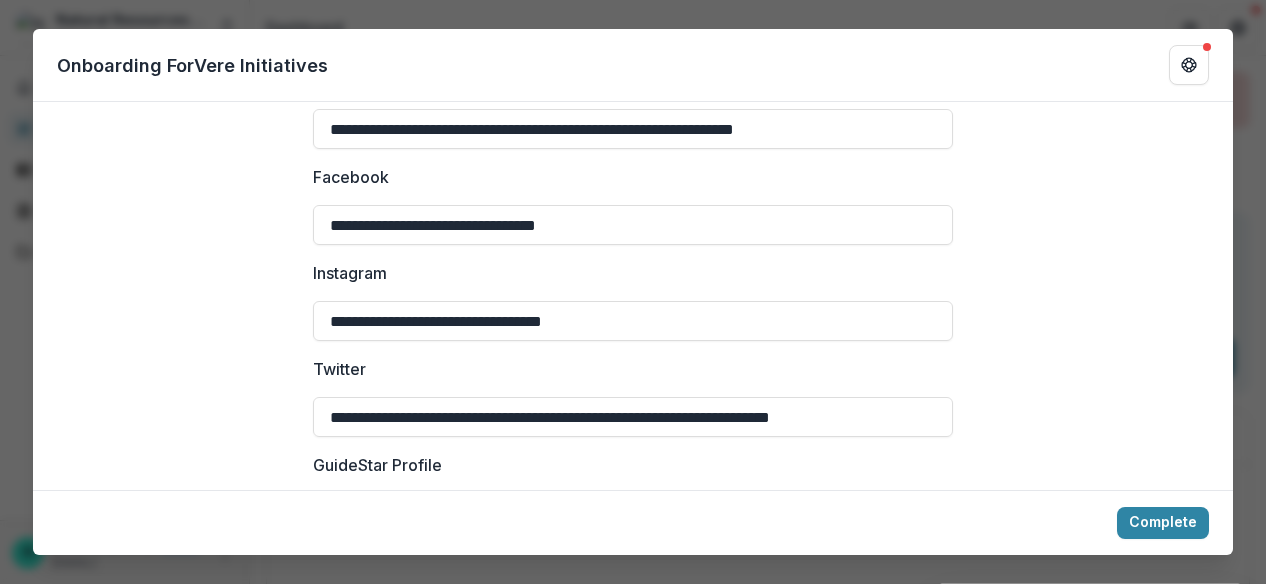scroll, scrollTop: 0, scrollLeft: 63, axis: horizontal 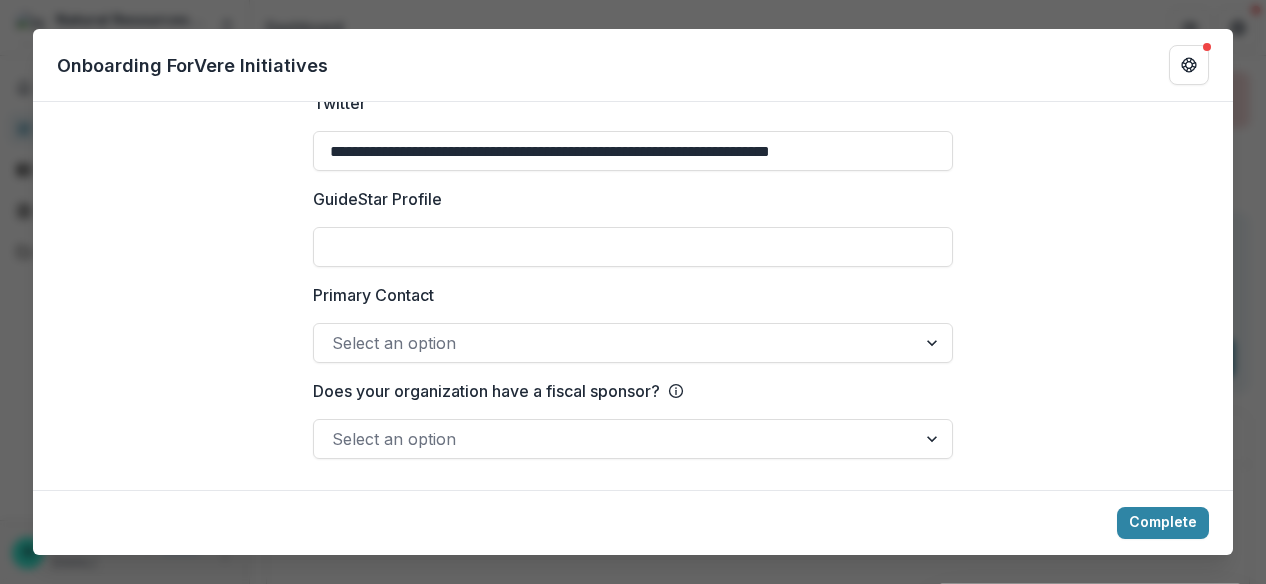 type on "**********" 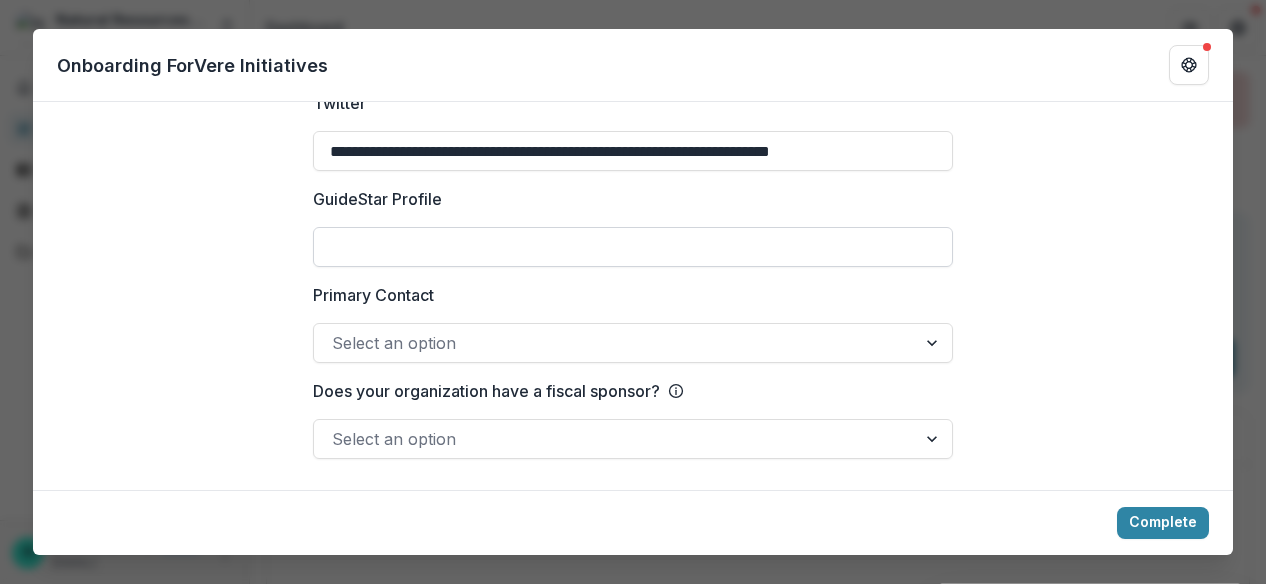 click on "GuideStar Profile" at bounding box center [633, 247] 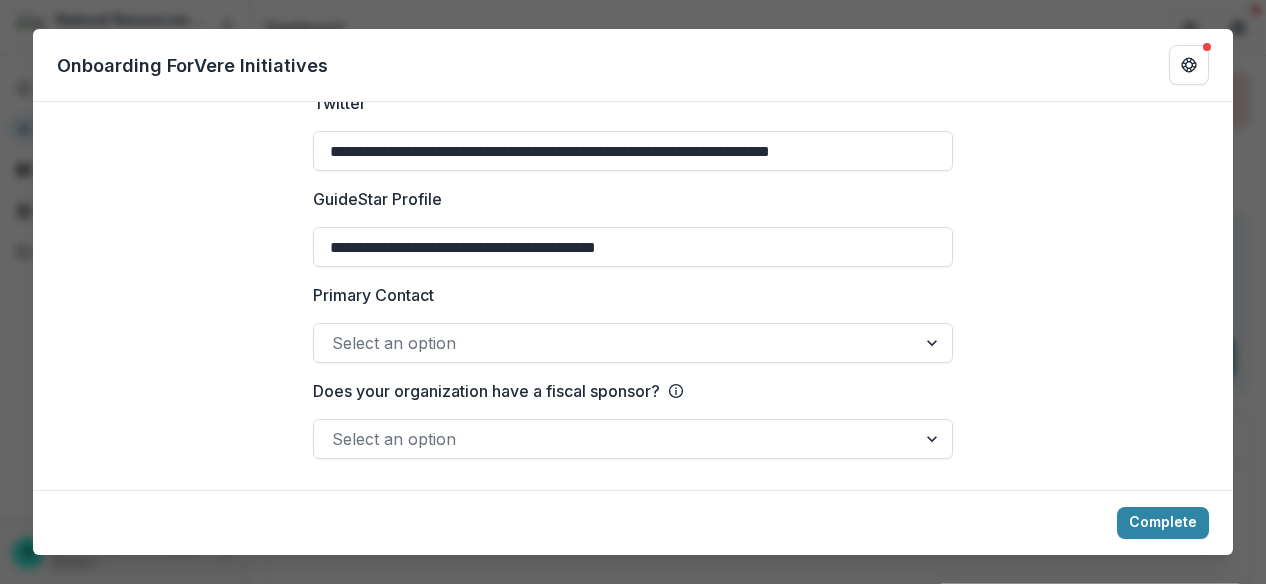 type on "**********" 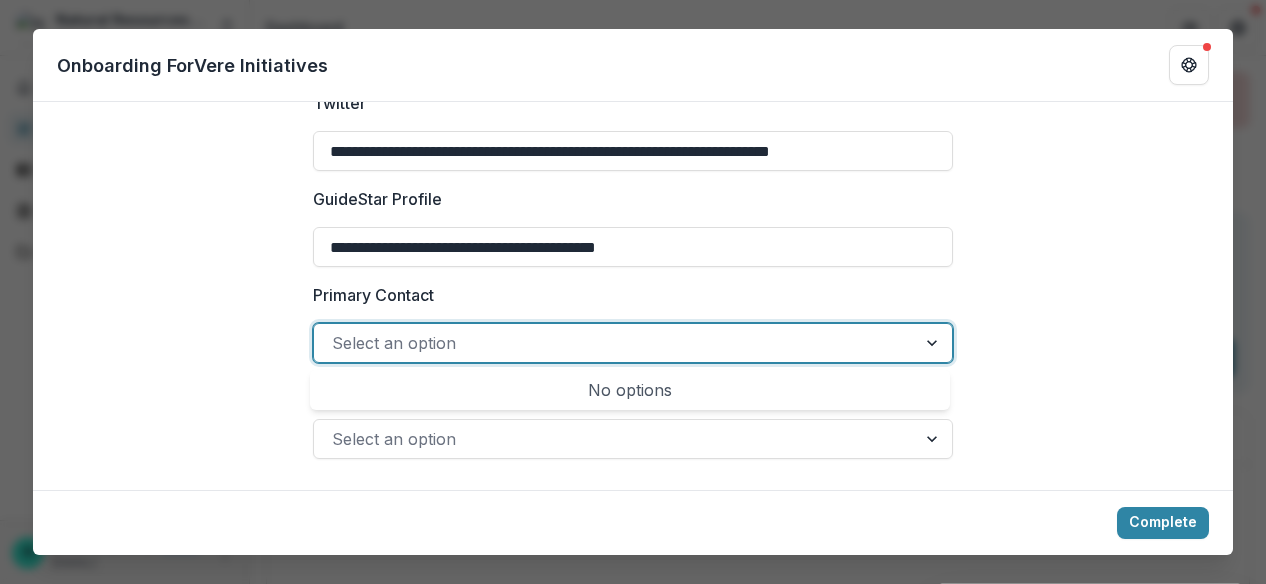 click at bounding box center [615, 343] 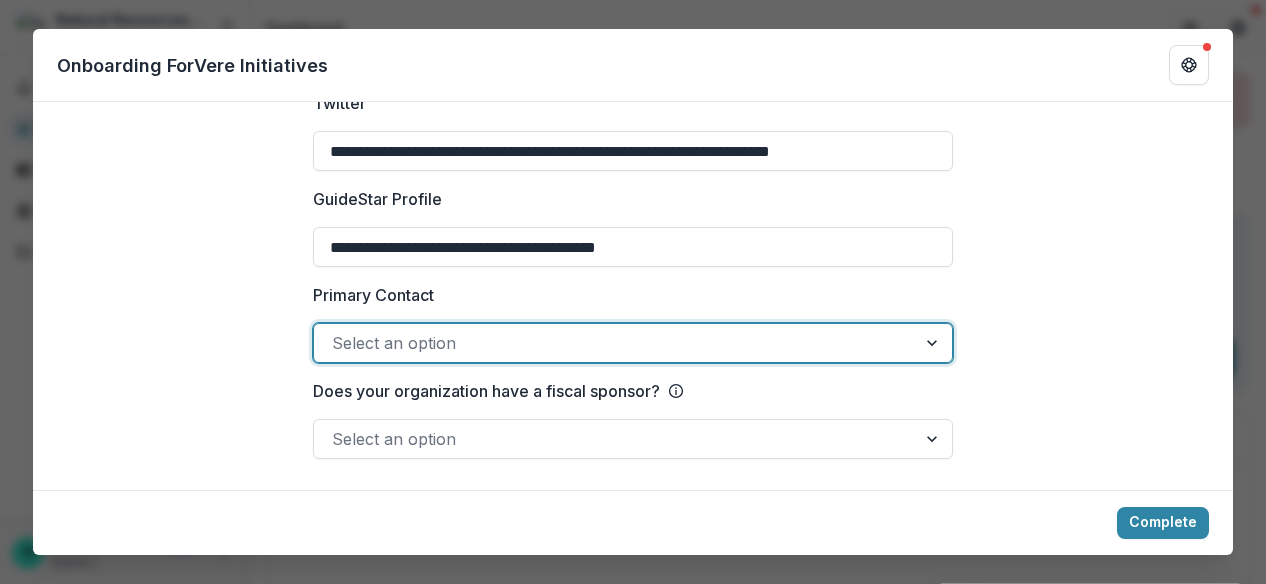 type on "*" 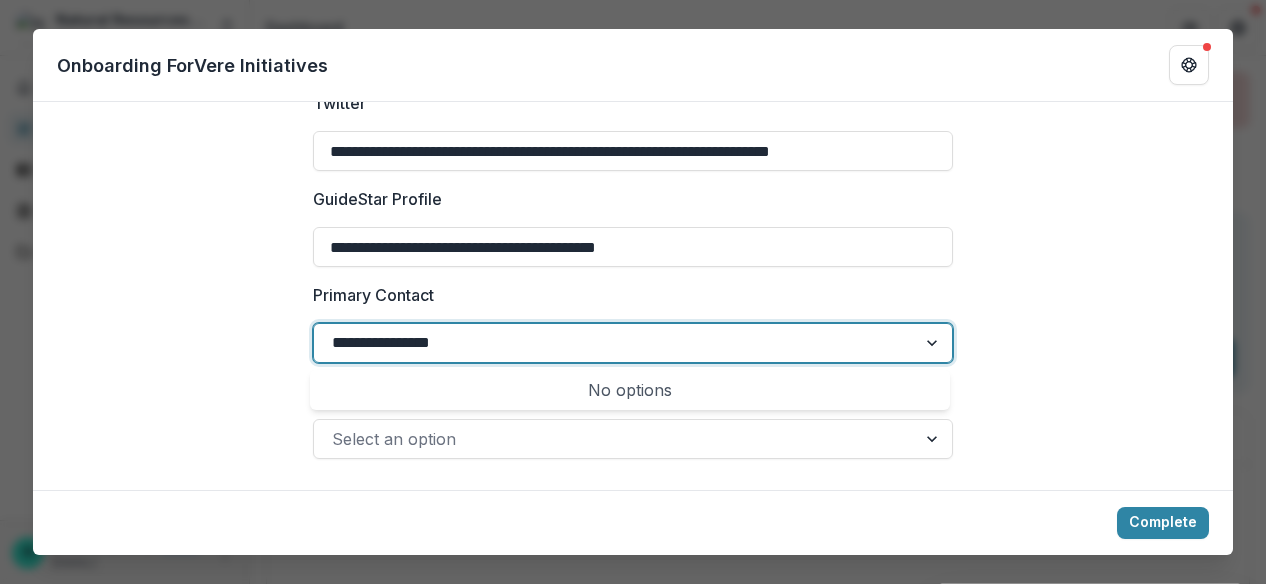 type on "**********" 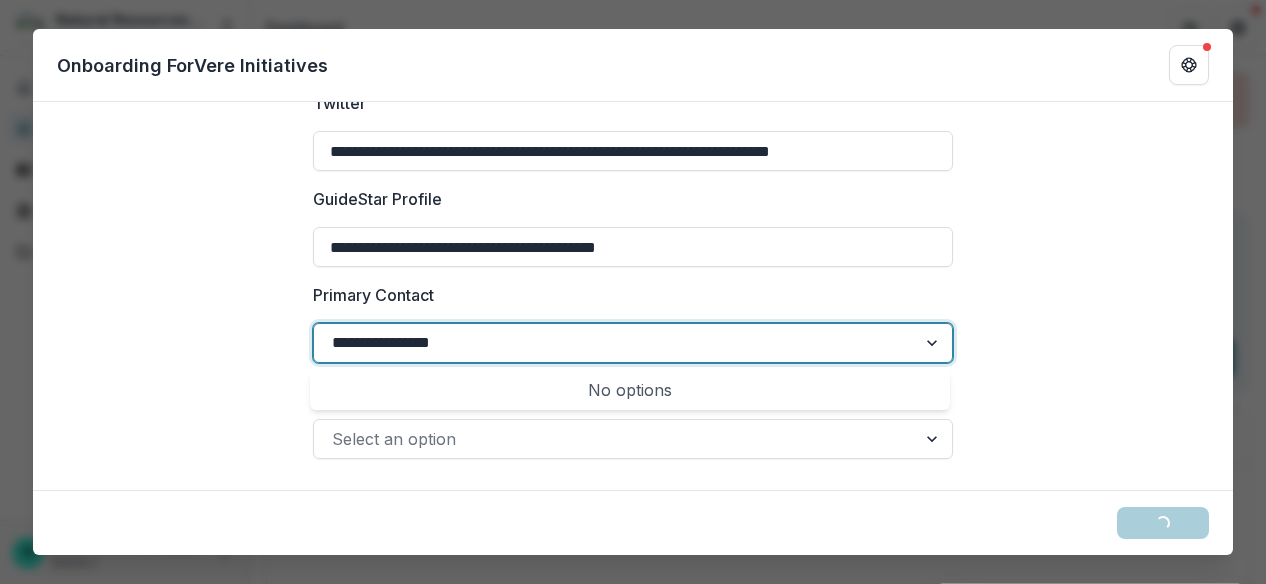 type 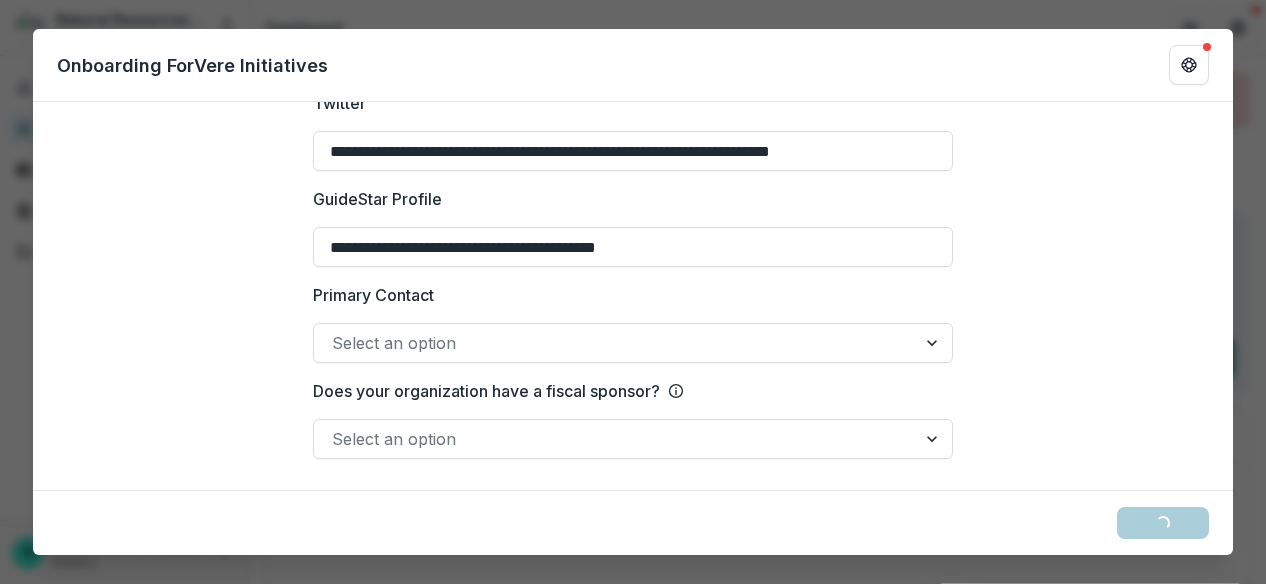 click on "**********" at bounding box center (633, -1306) 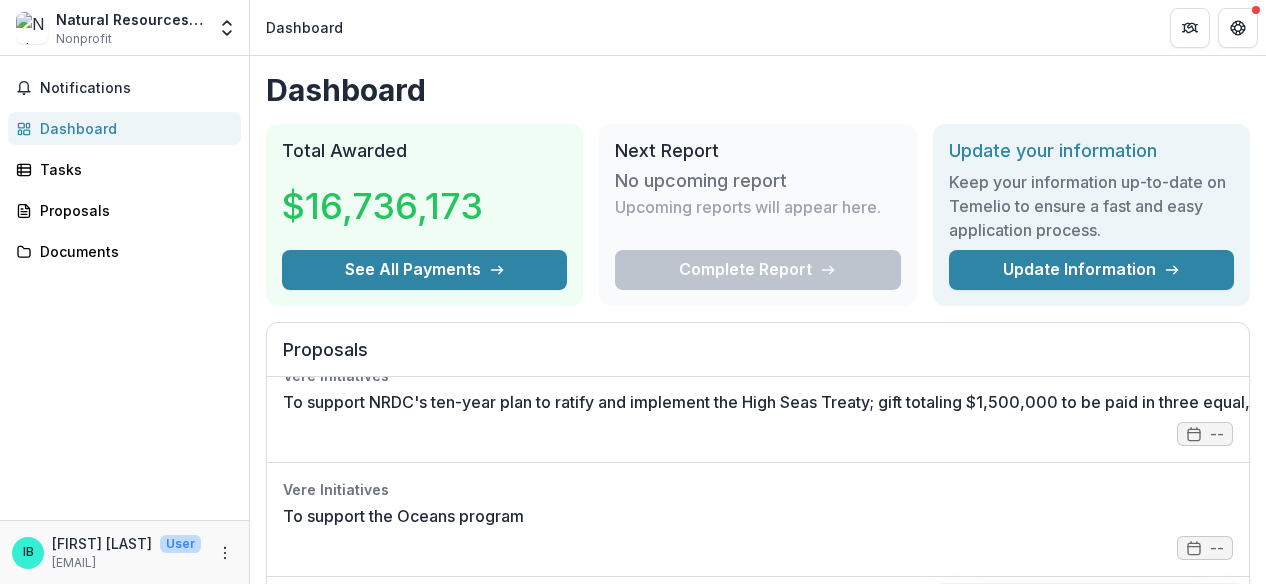 scroll, scrollTop: 184, scrollLeft: 0, axis: vertical 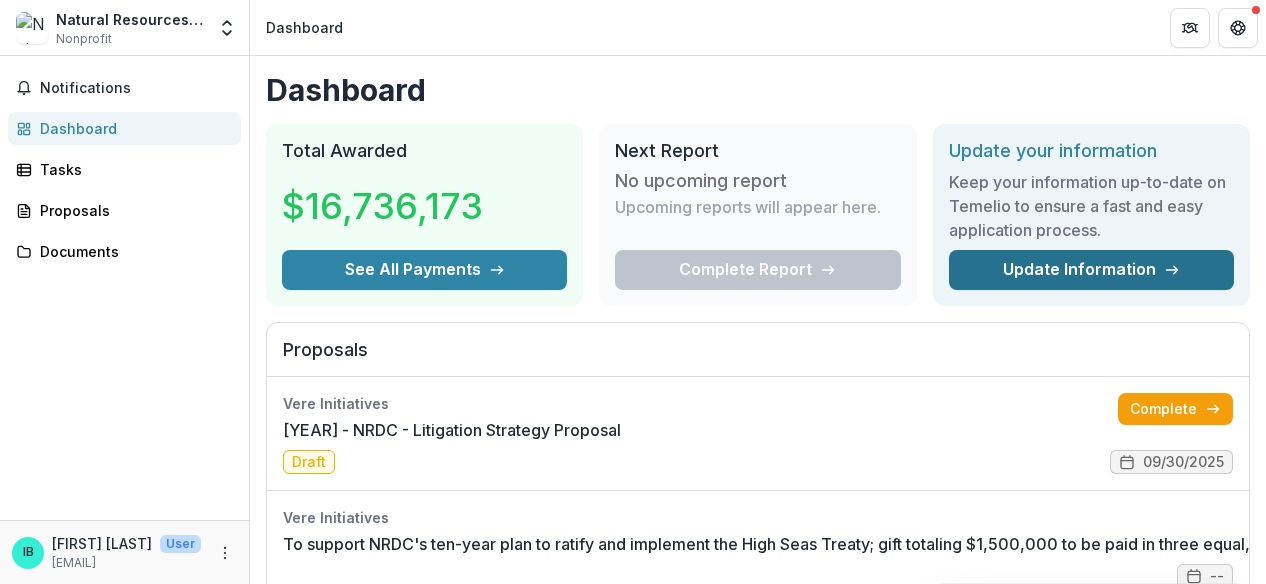 click on "Update Information" at bounding box center (1091, 270) 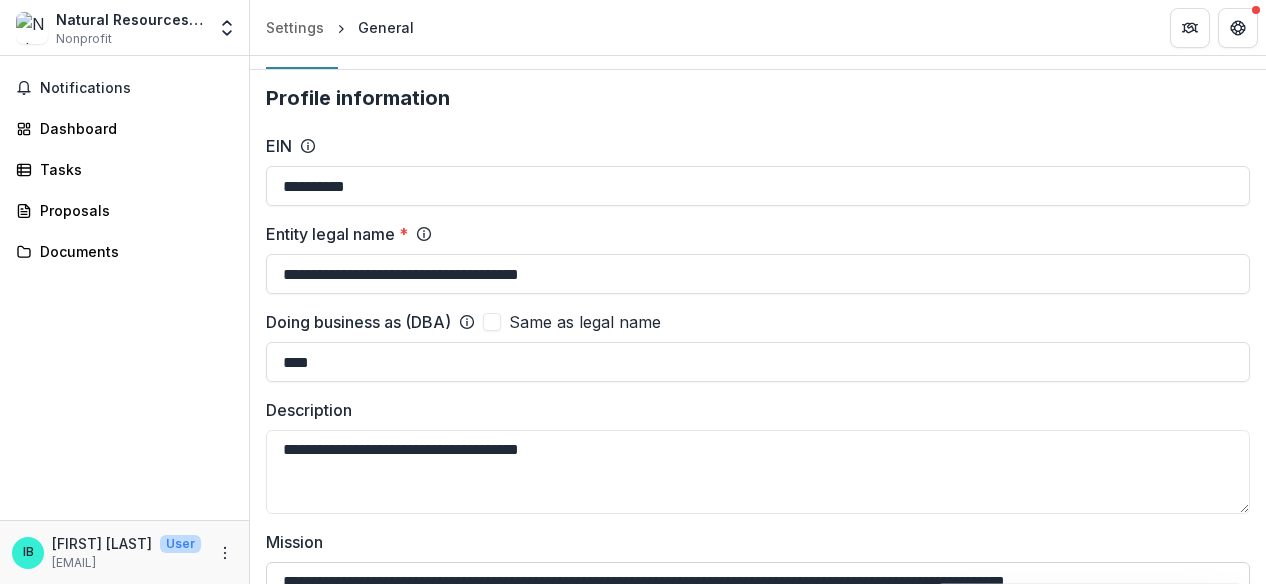 scroll, scrollTop: 0, scrollLeft: 0, axis: both 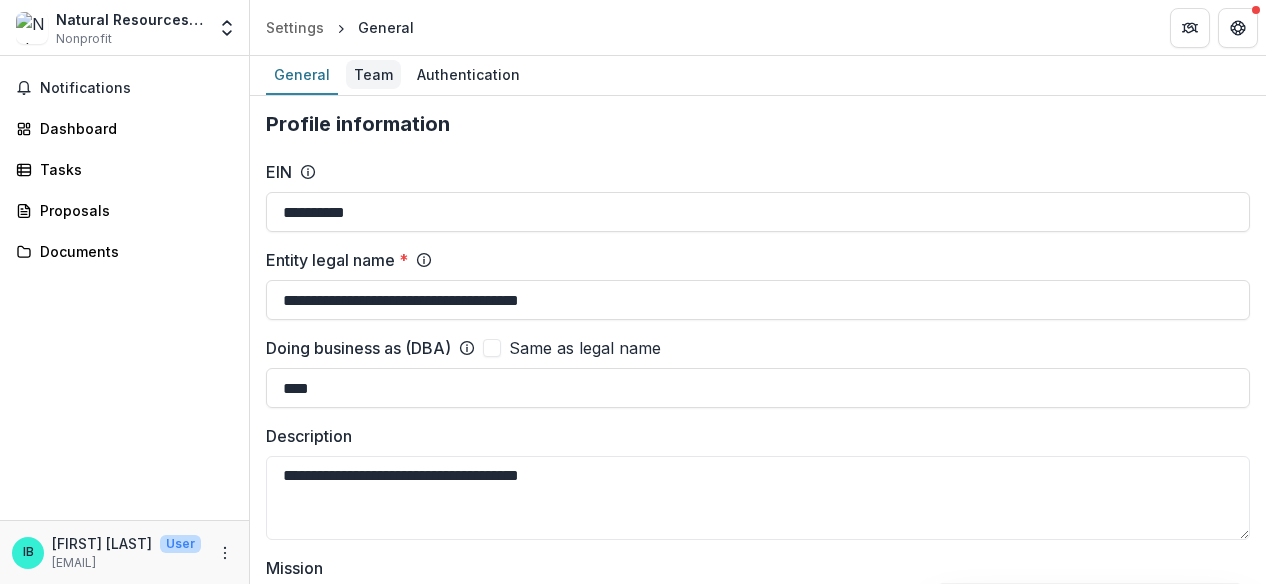 click on "Team" at bounding box center (373, 74) 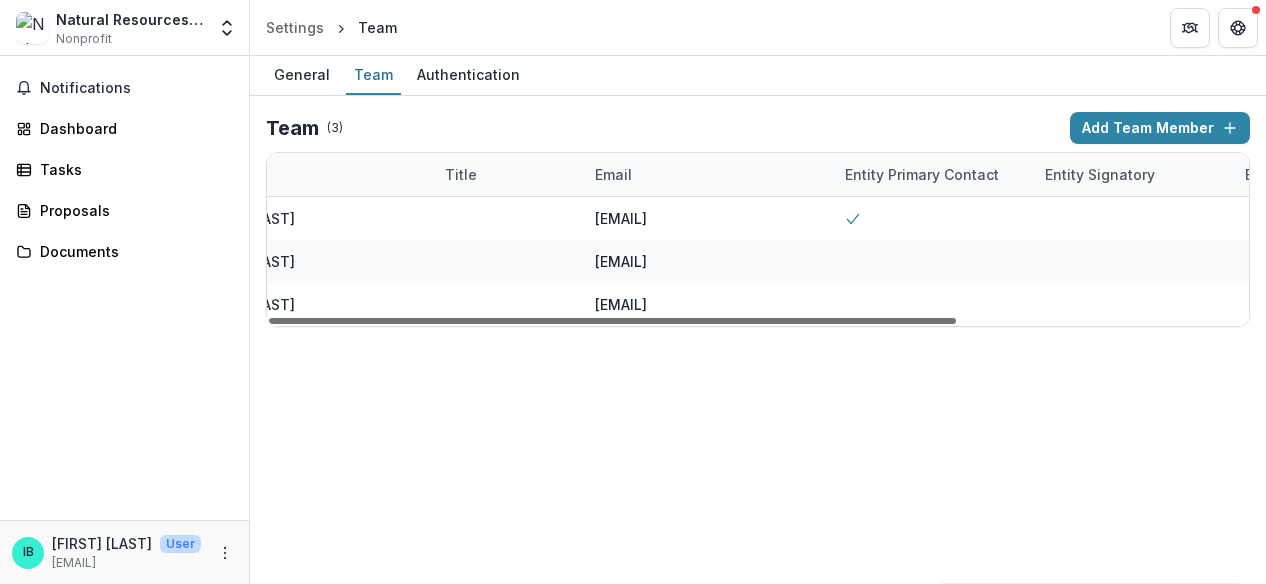 scroll, scrollTop: 0, scrollLeft: 0, axis: both 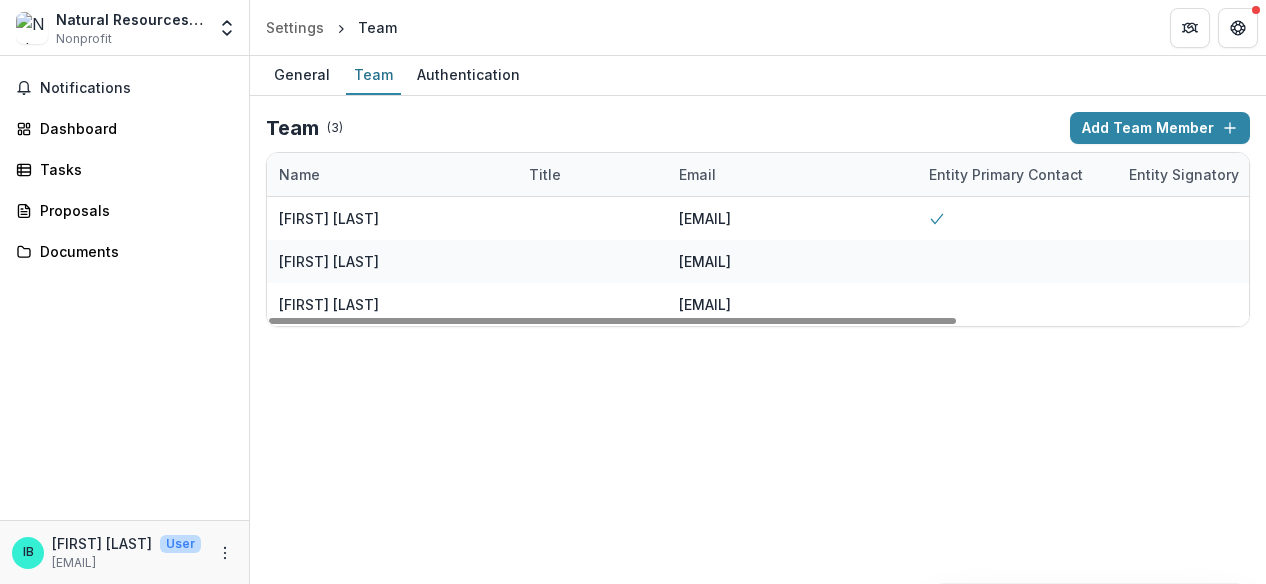 drag, startPoint x: 881, startPoint y: 326, endPoint x: 669, endPoint y: 372, distance: 216.93317 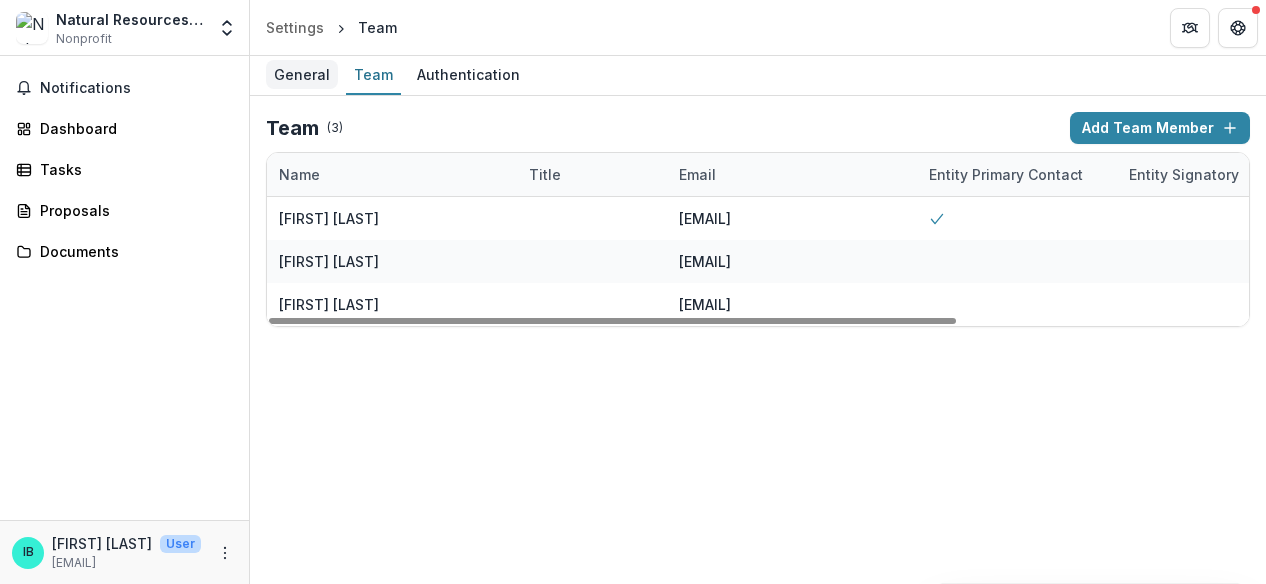 click on "General" at bounding box center (302, 74) 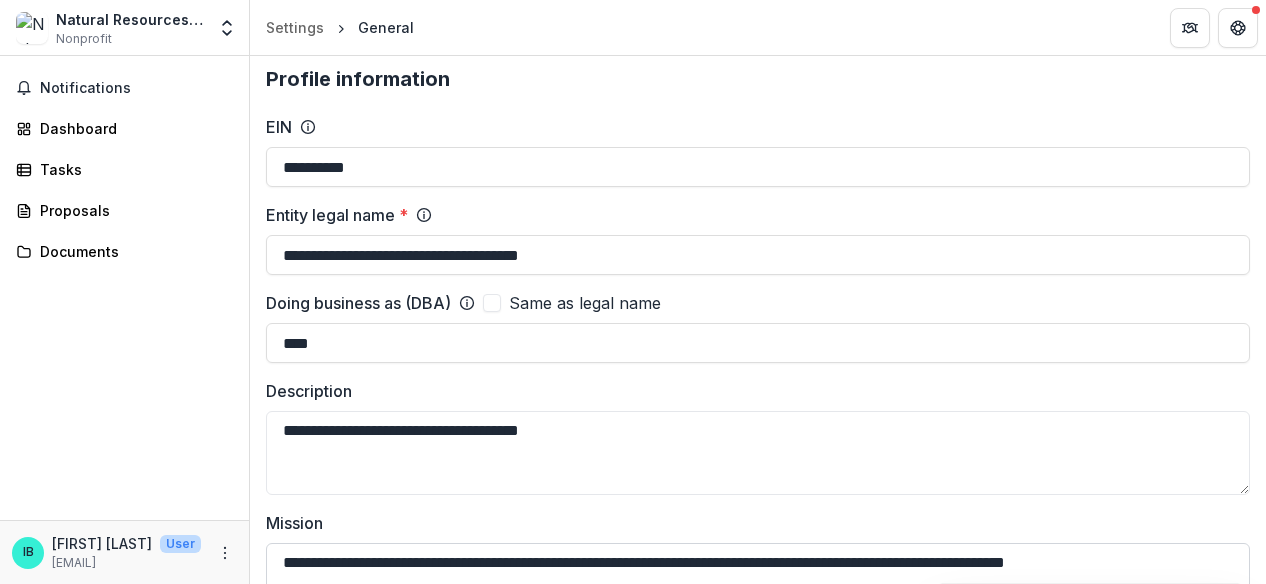 scroll, scrollTop: 0, scrollLeft: 0, axis: both 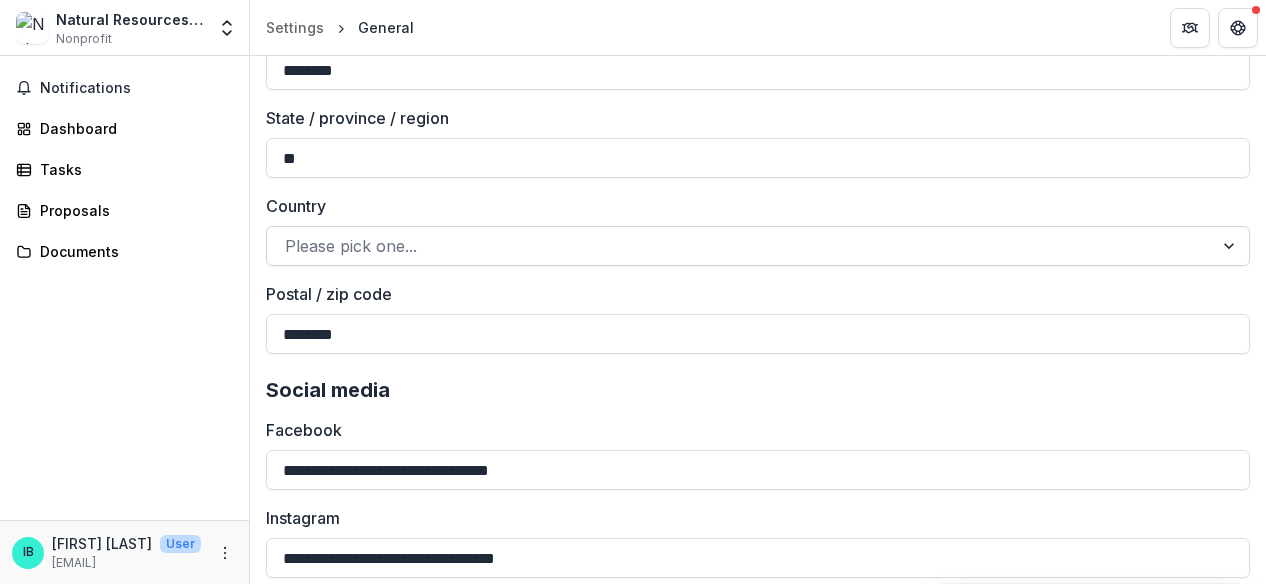 click at bounding box center [740, 246] 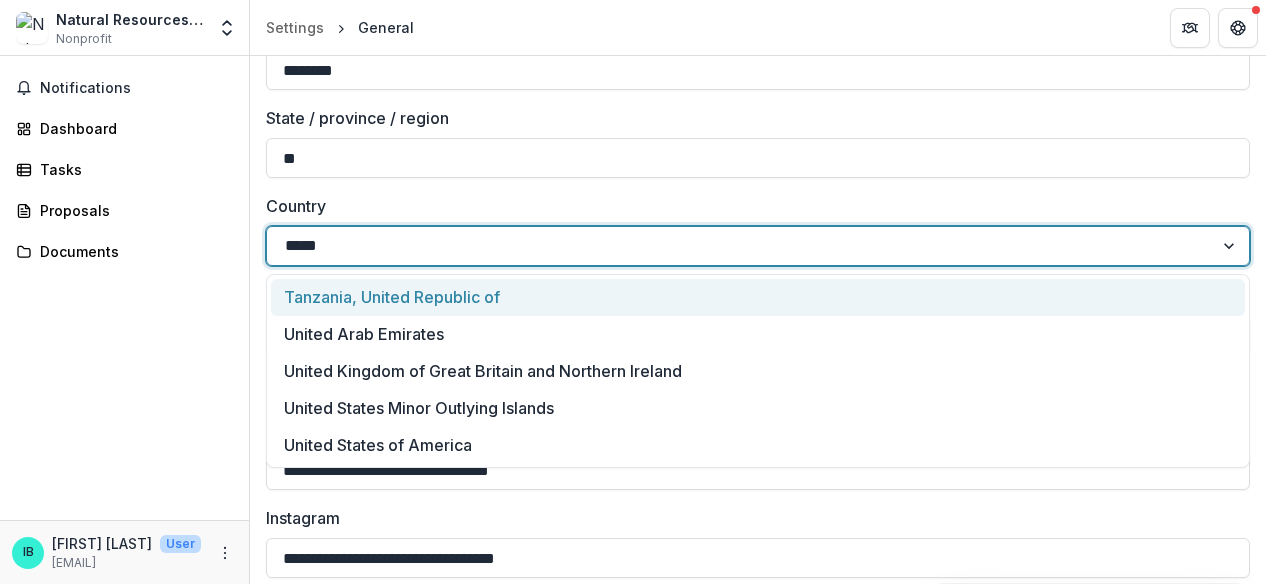 type on "******" 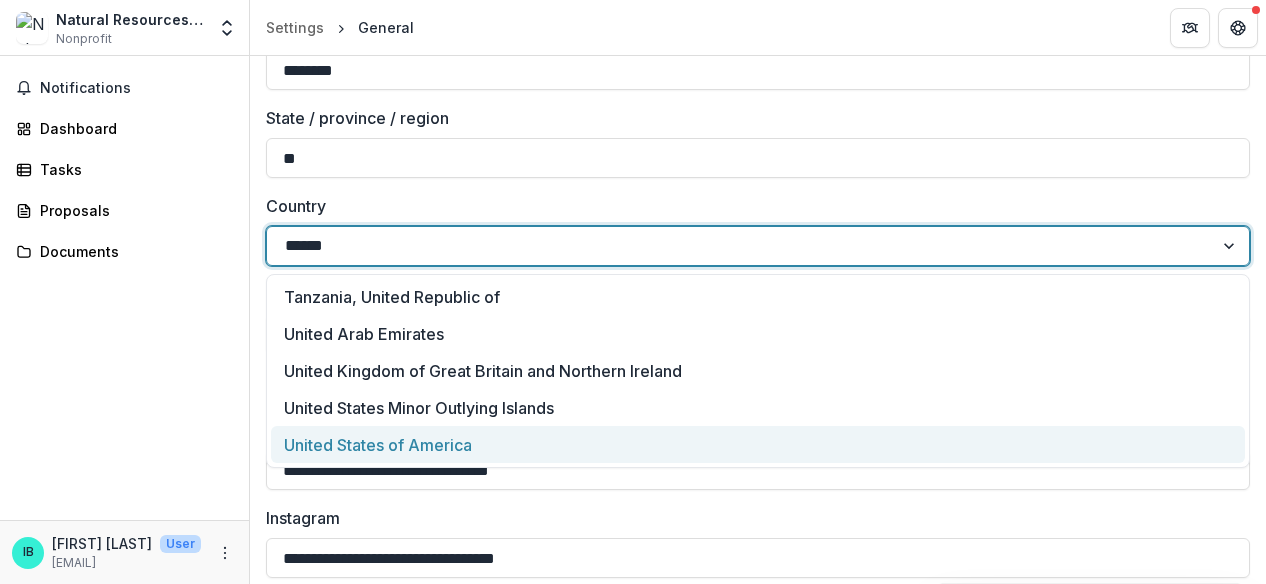 click on "United States of America" at bounding box center (758, 444) 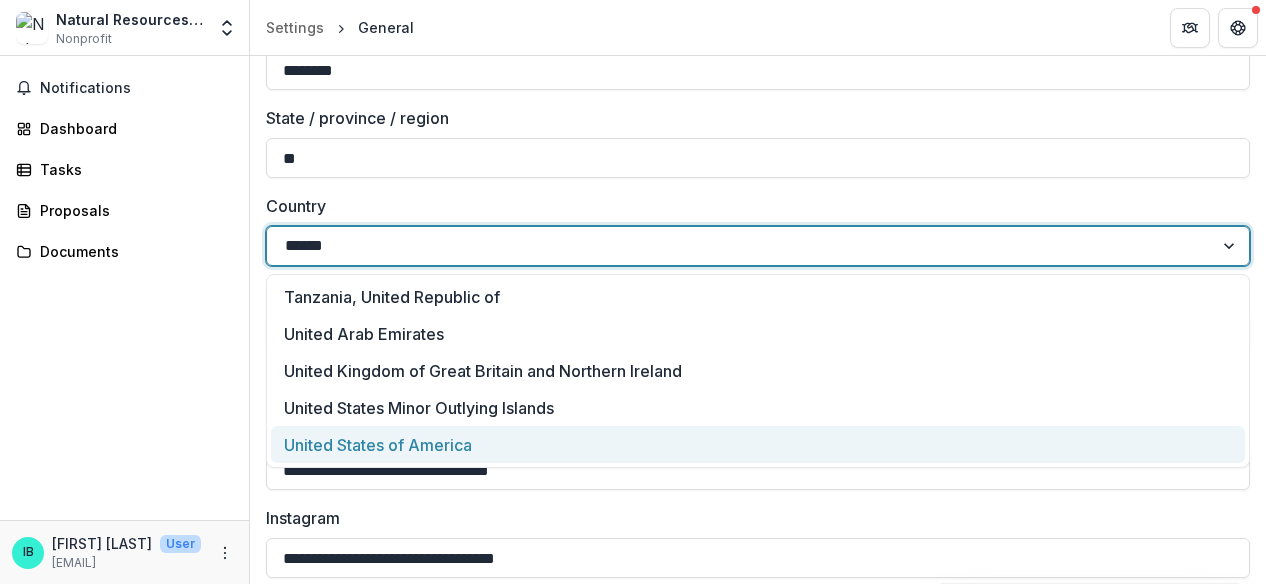 type 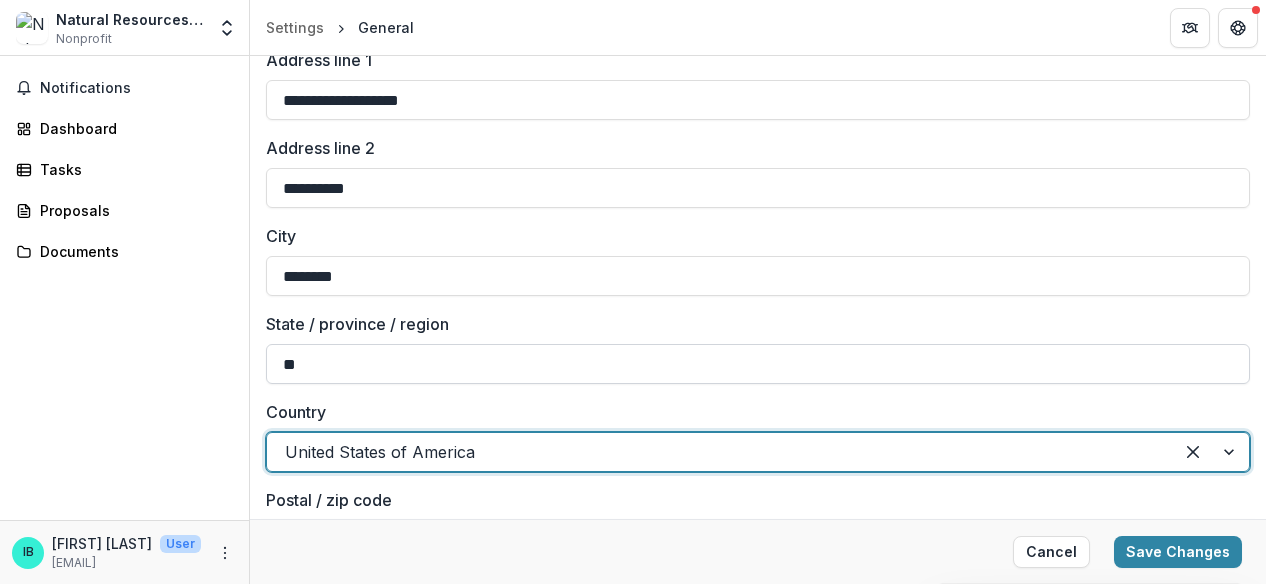 scroll, scrollTop: 2235, scrollLeft: 0, axis: vertical 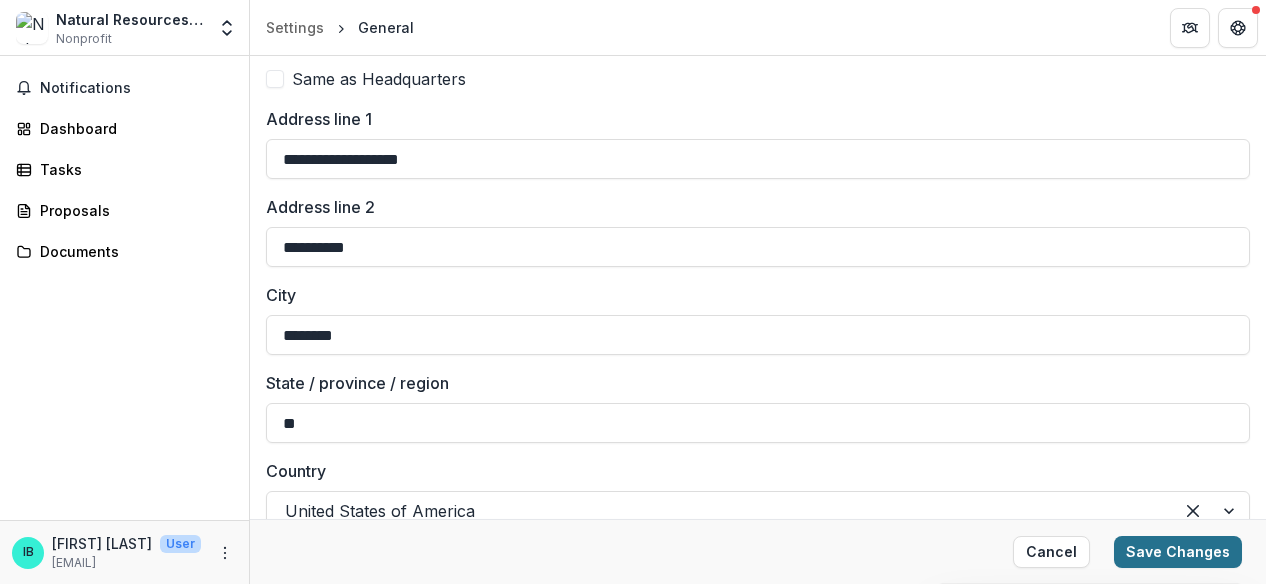 click on "Save Changes" at bounding box center (1178, 552) 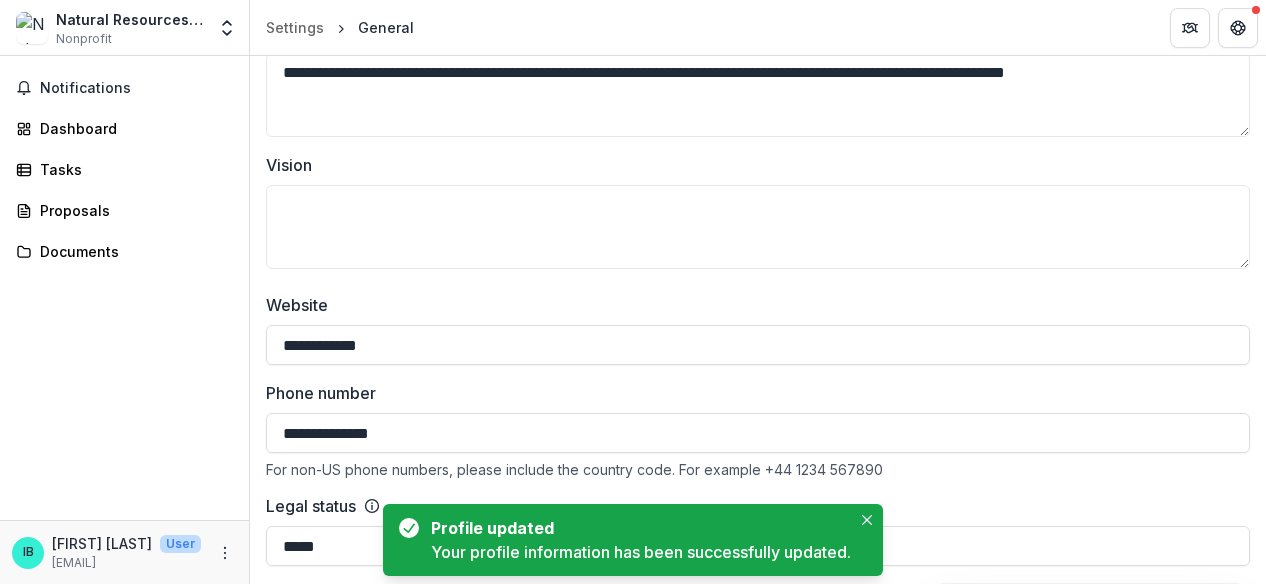 scroll, scrollTop: 0, scrollLeft: 0, axis: both 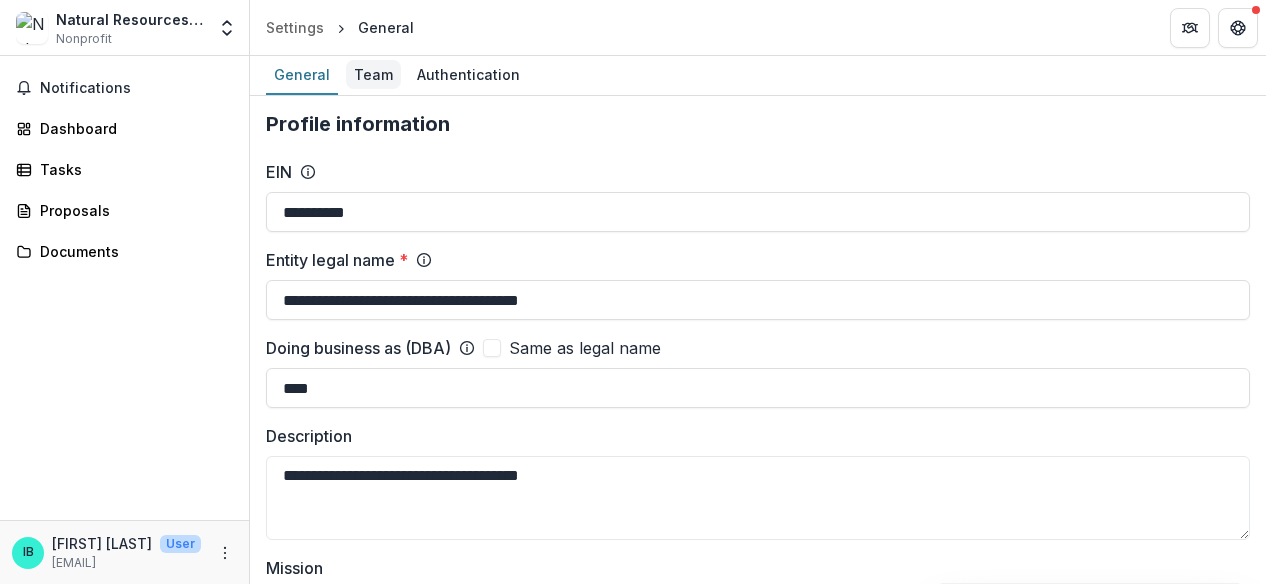 click on "Team" at bounding box center [373, 74] 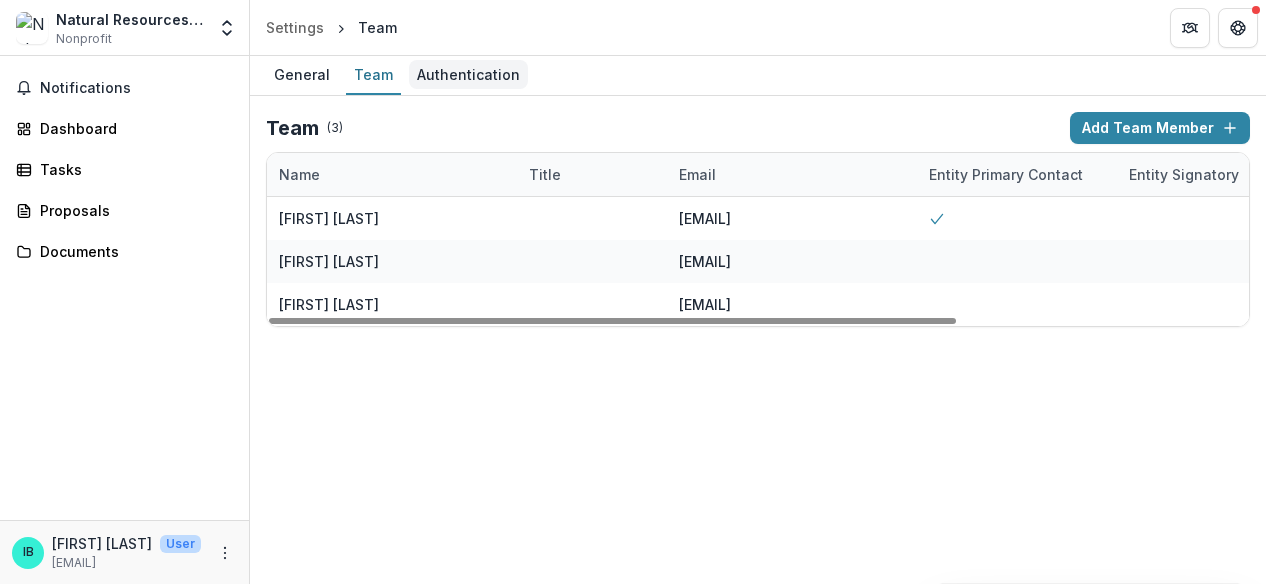 click on "Authentication" at bounding box center [468, 74] 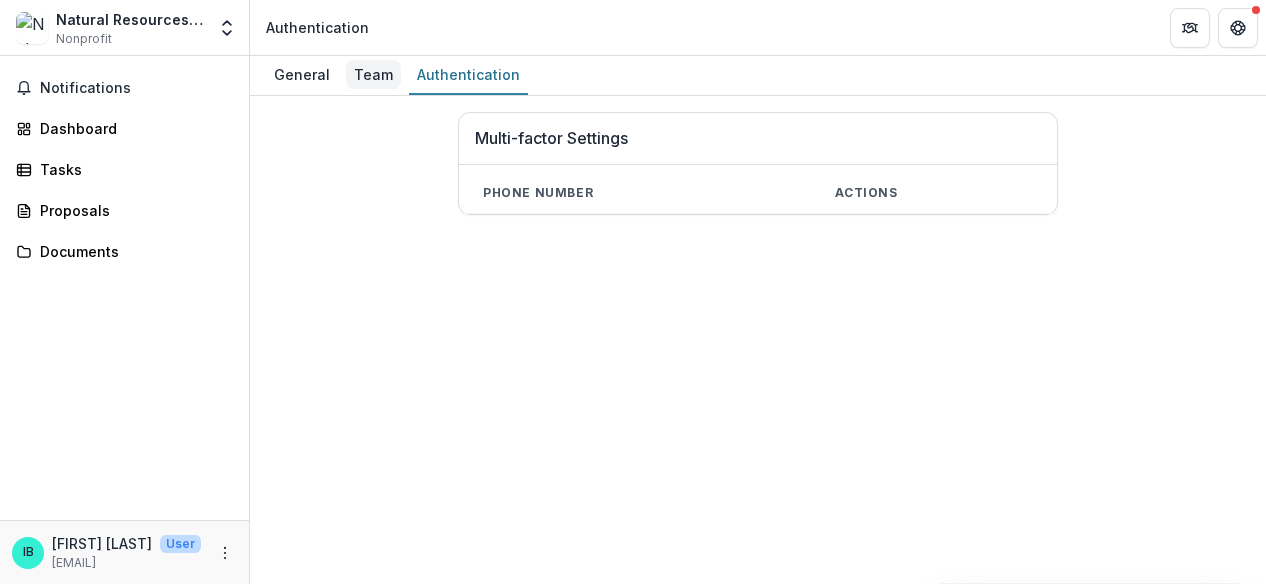 click on "Team" at bounding box center [373, 74] 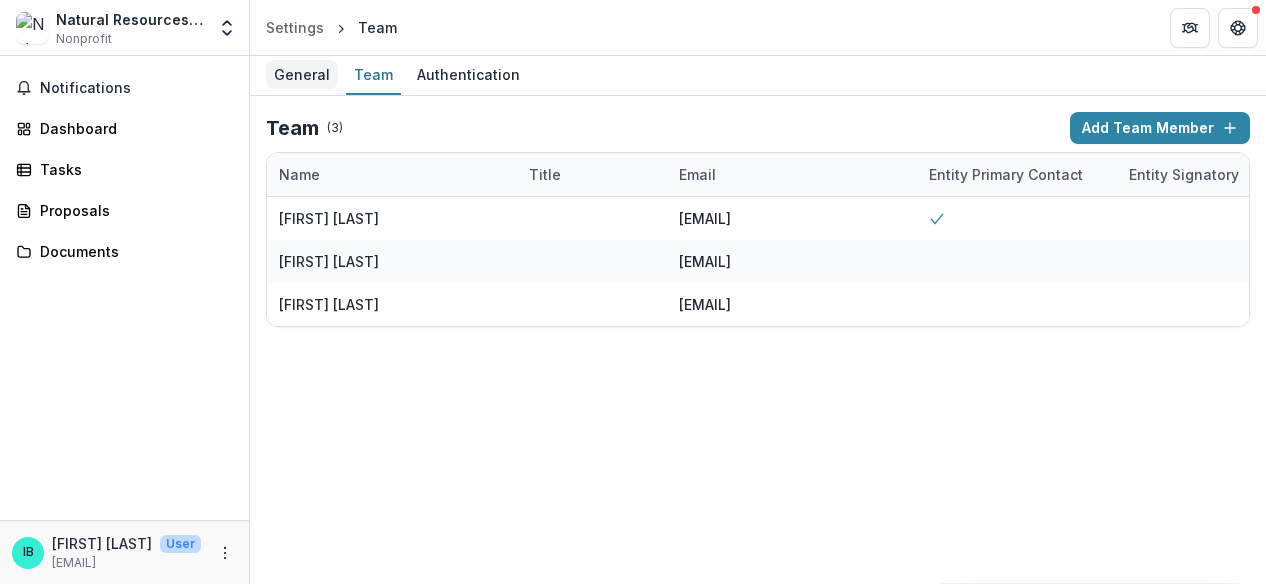 click on "General" at bounding box center [302, 74] 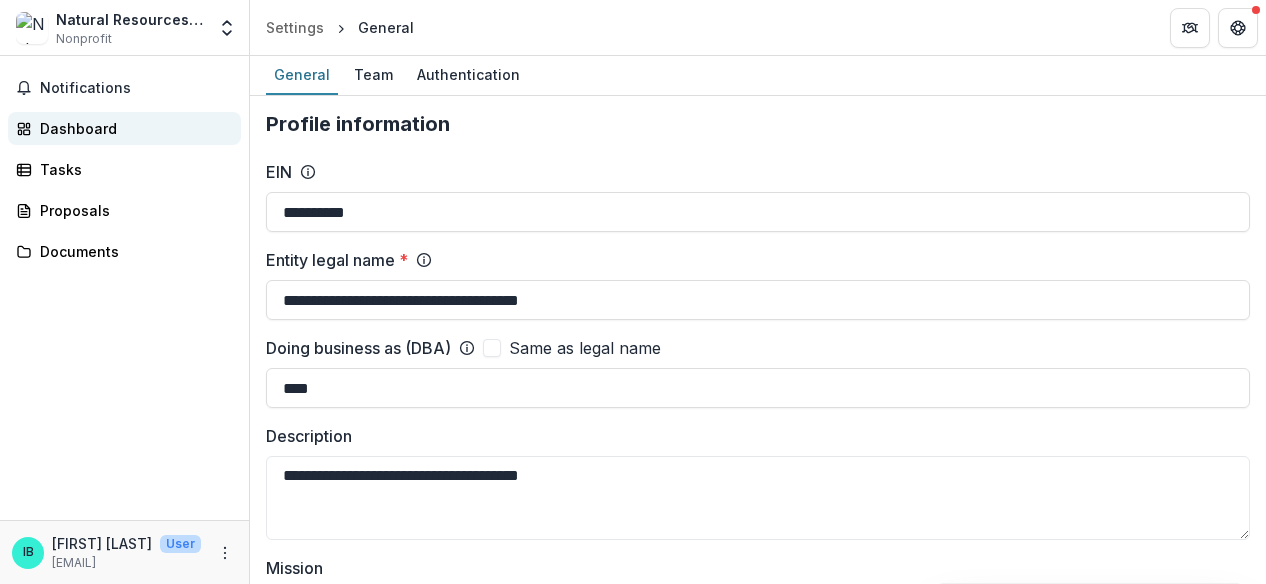 click on "Dashboard" at bounding box center [132, 128] 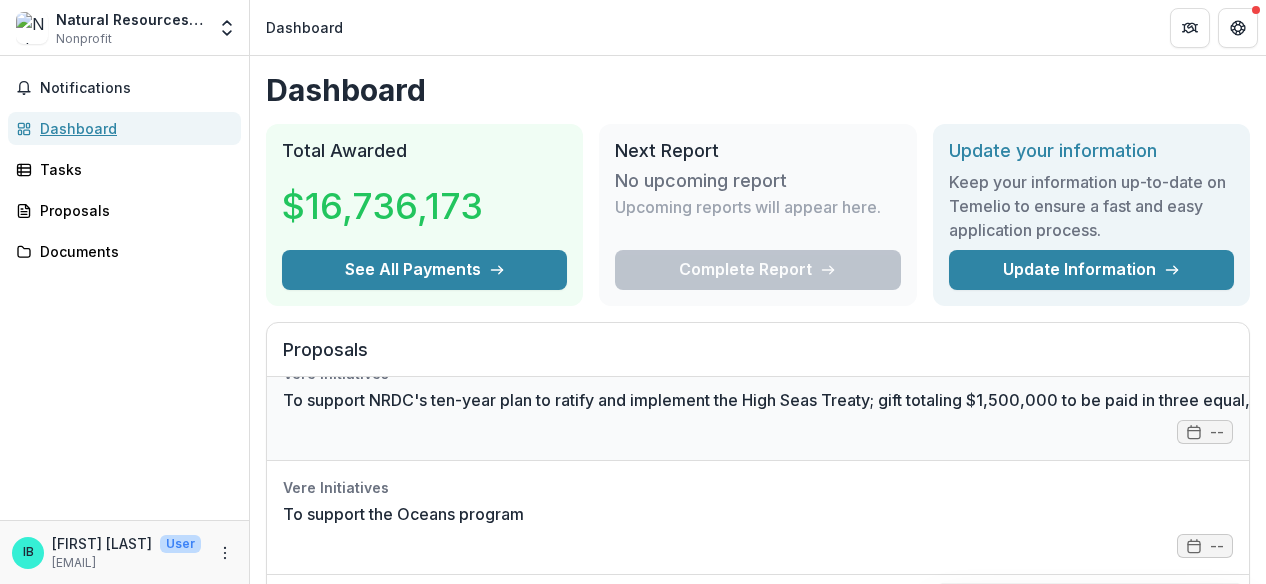 scroll, scrollTop: 184, scrollLeft: 0, axis: vertical 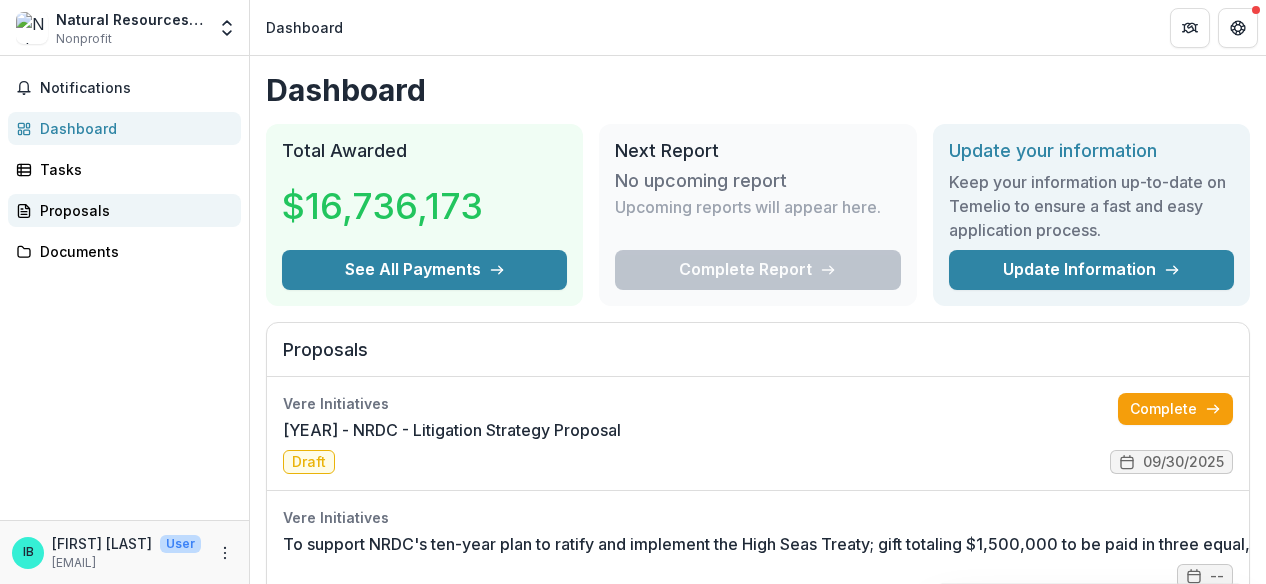 click on "Proposals" at bounding box center [132, 210] 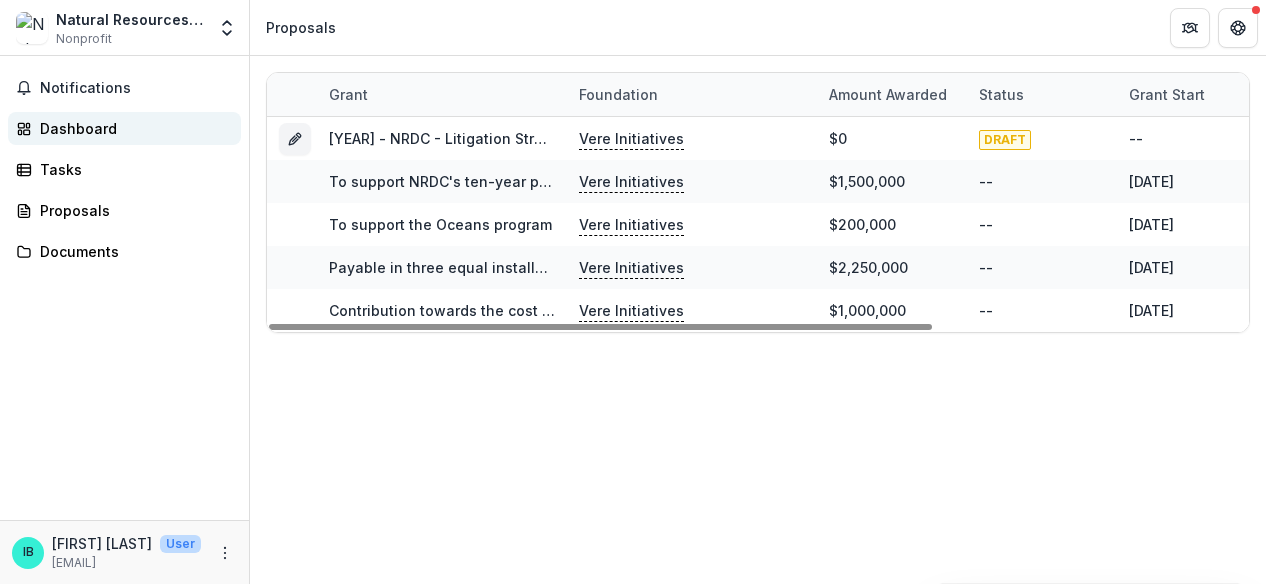click on "Dashboard" at bounding box center [132, 128] 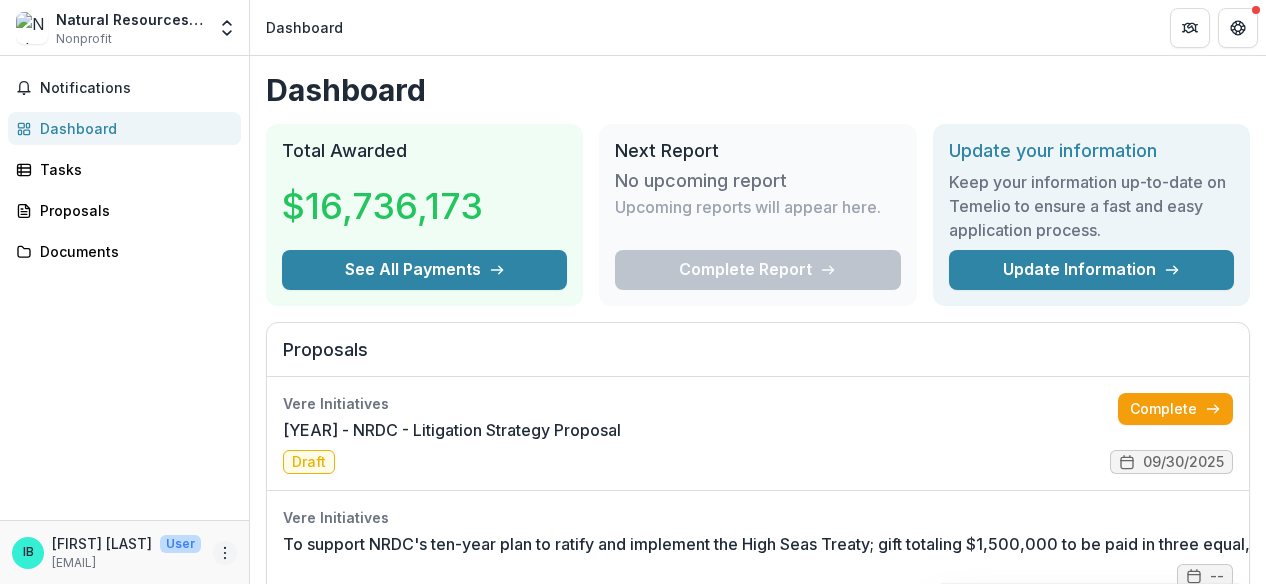 click 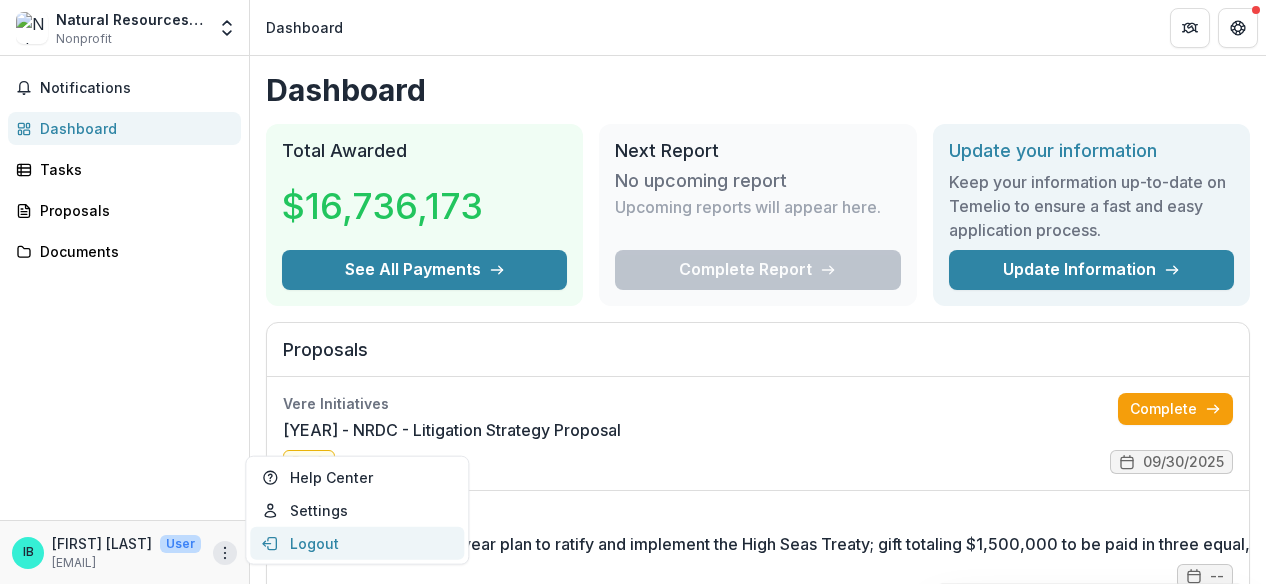 click on "Logout" at bounding box center (357, 543) 